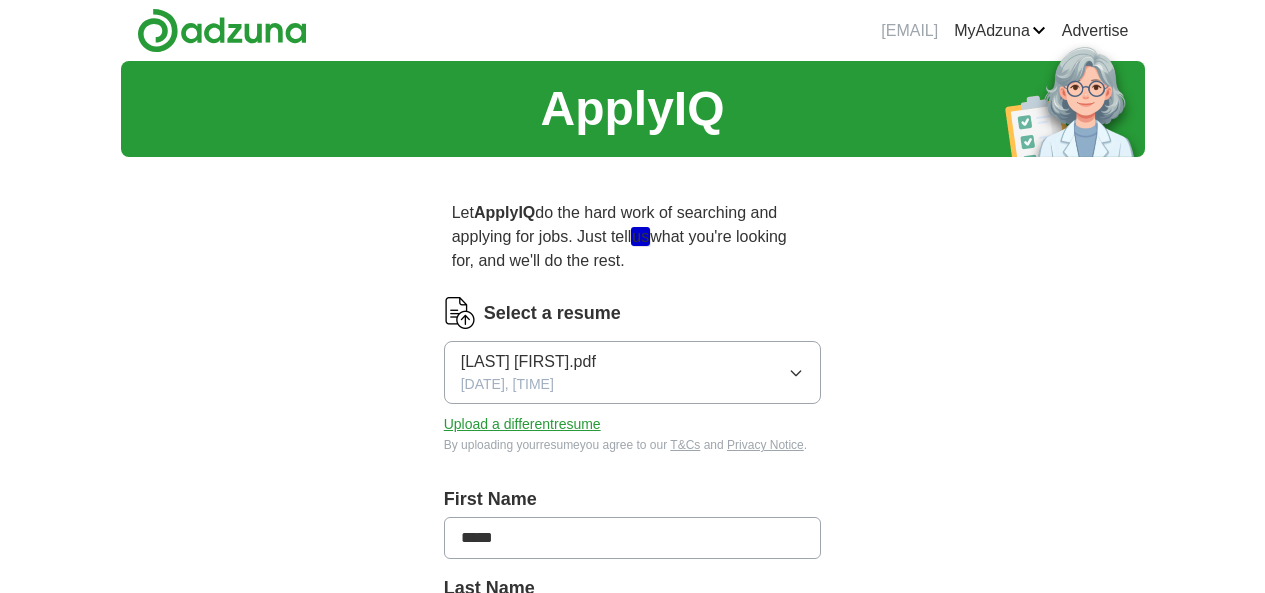 scroll, scrollTop: 100, scrollLeft: 0, axis: vertical 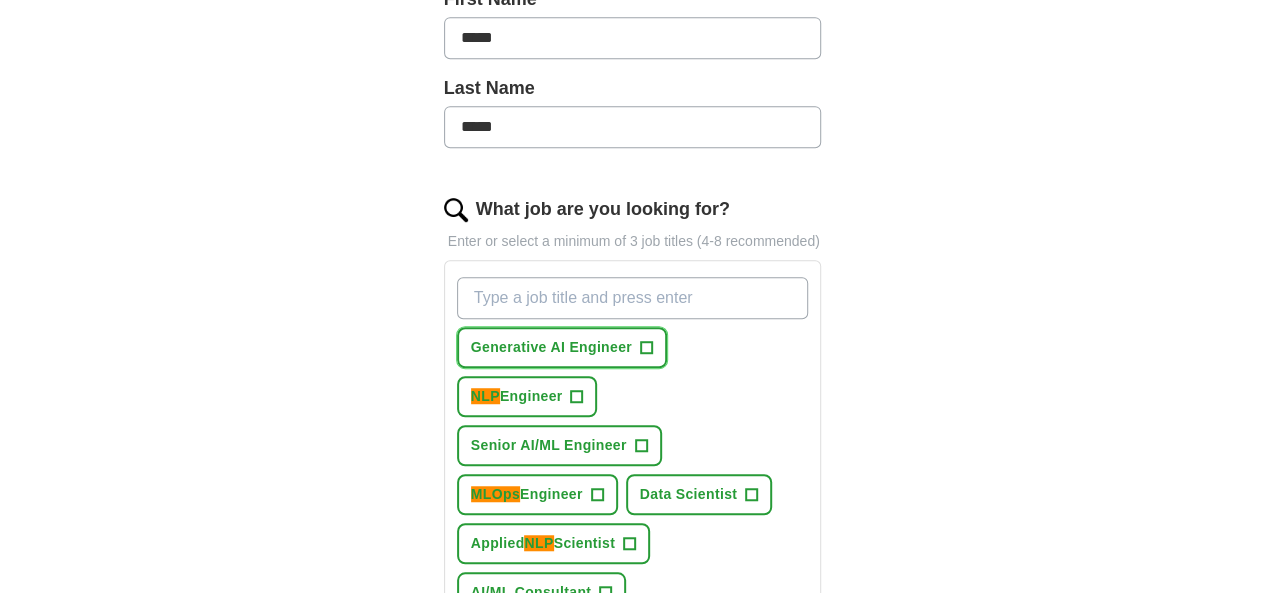 click on "Generative AI Engineer" at bounding box center [551, 347] 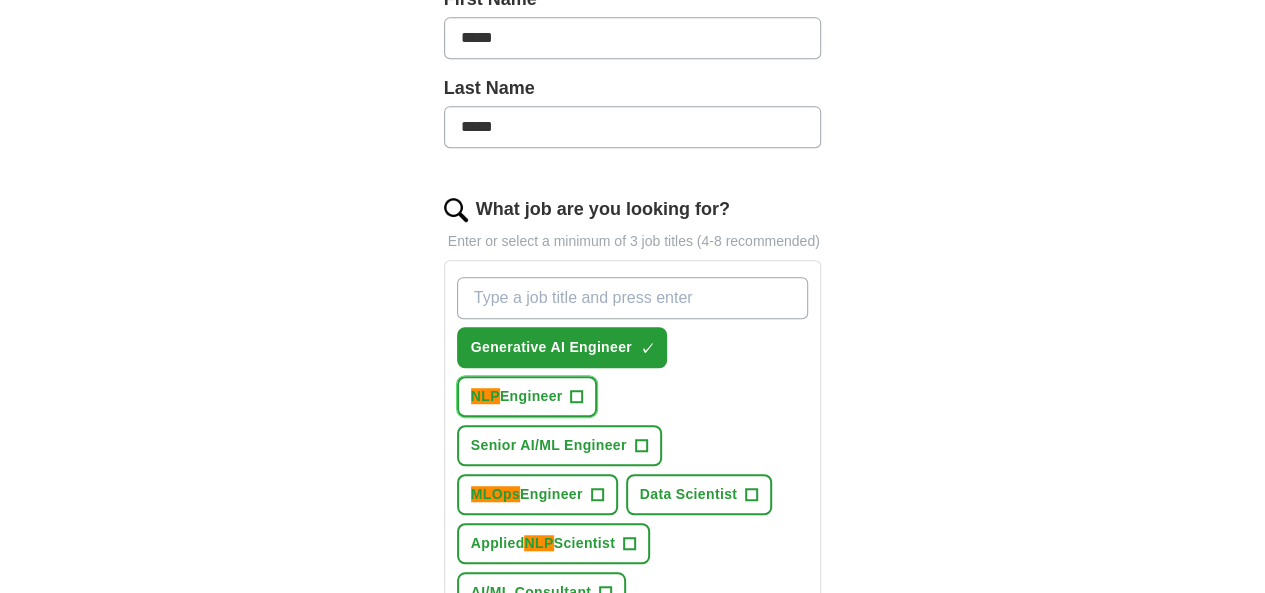 click on "NLP" 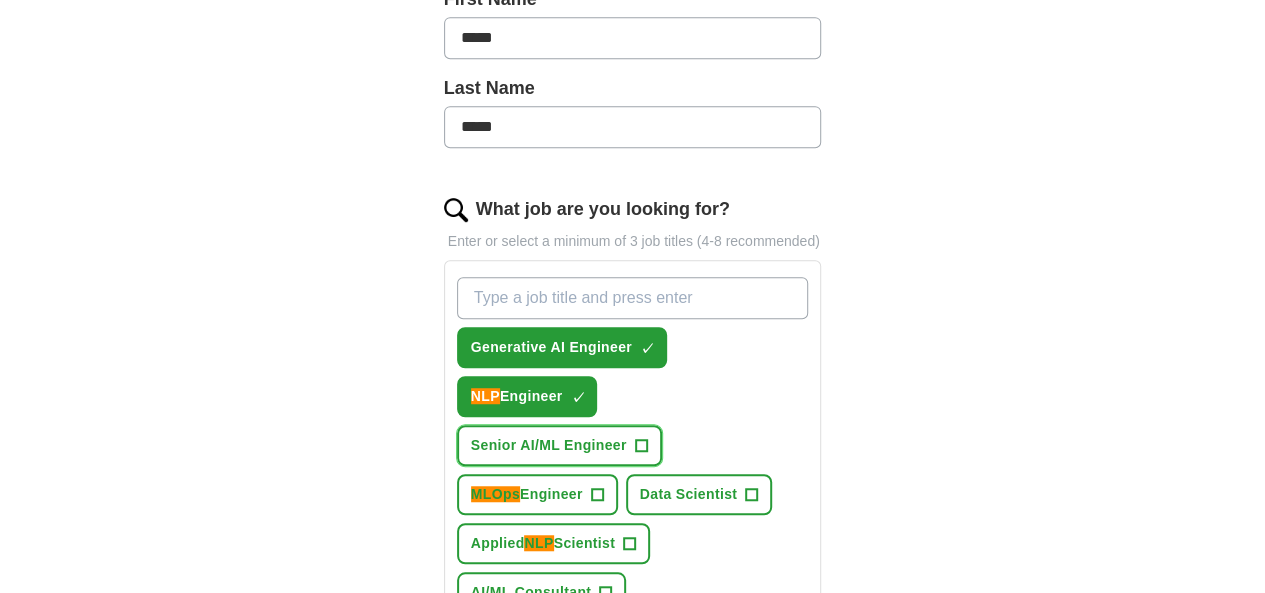click on "Senior AI/ML Engineer" at bounding box center (549, 445) 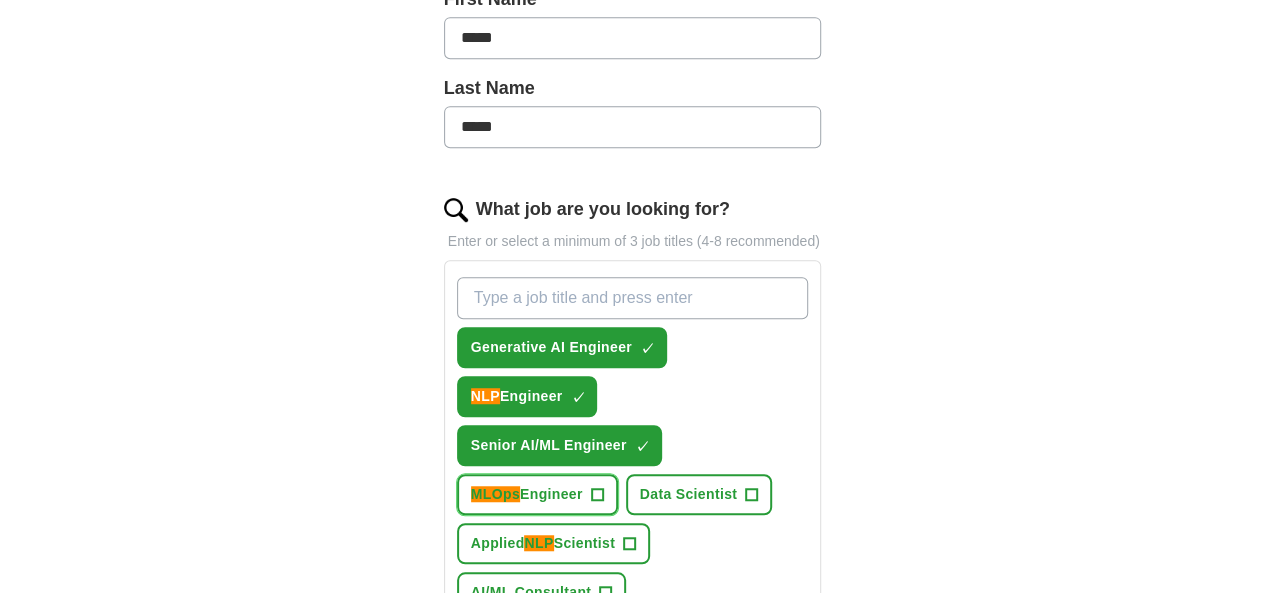 click on "MLOps  Engineer" at bounding box center [527, 494] 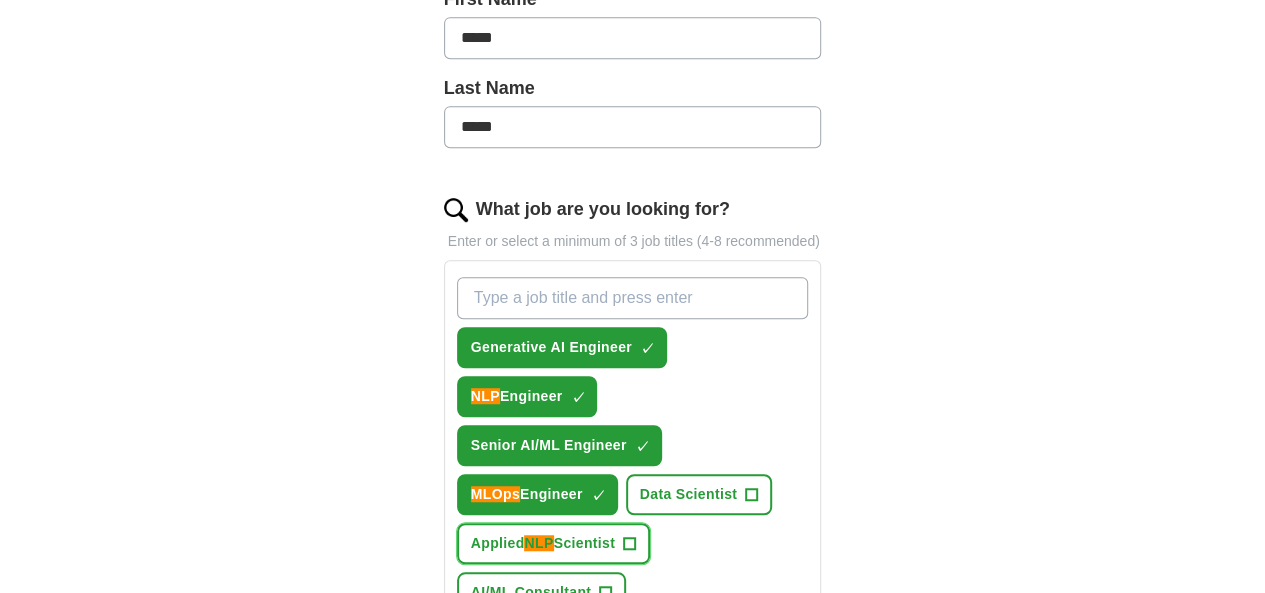 click on "Applied  NLP  Scientist" at bounding box center [543, 543] 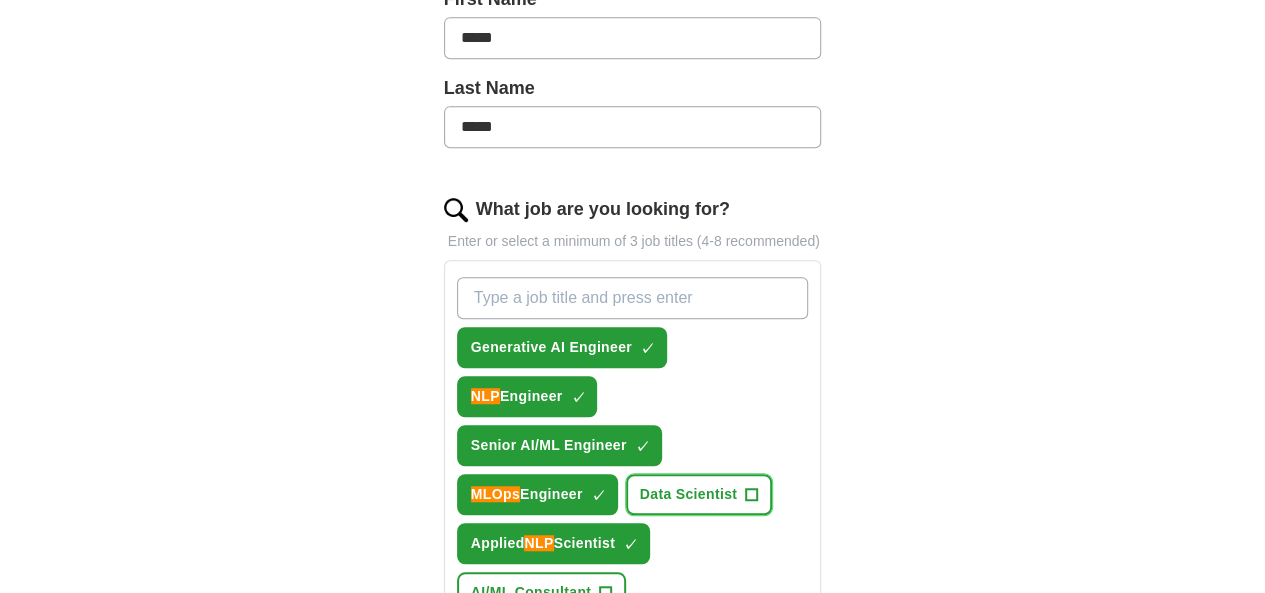 click on "Data Scientist" at bounding box center (689, 494) 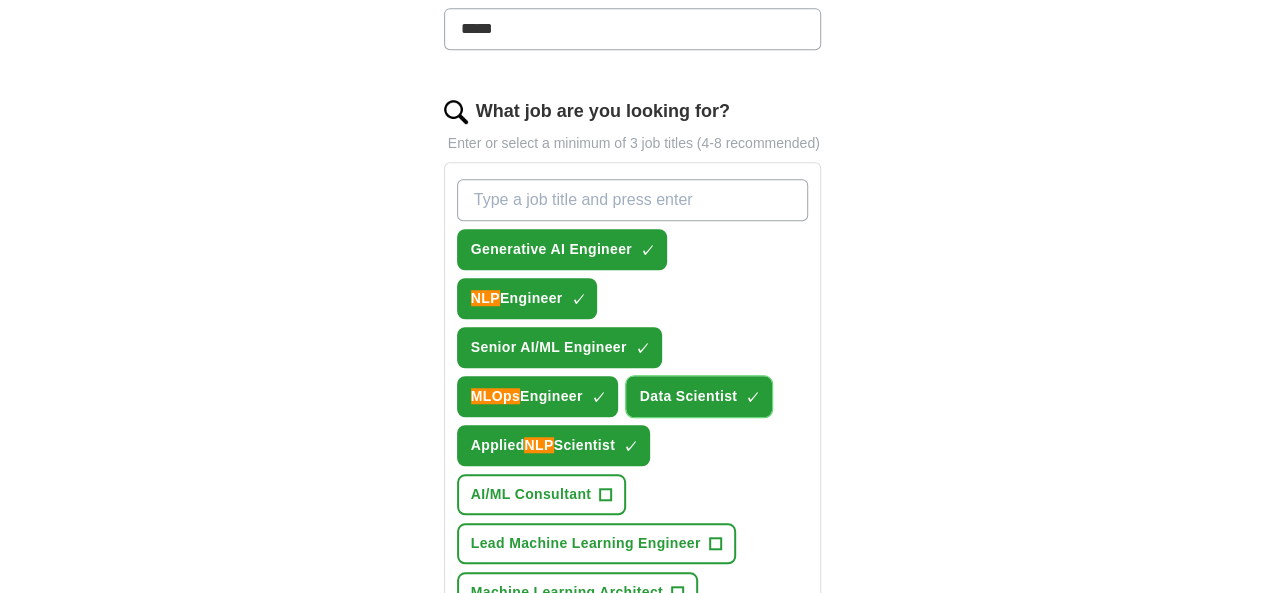 scroll, scrollTop: 600, scrollLeft: 0, axis: vertical 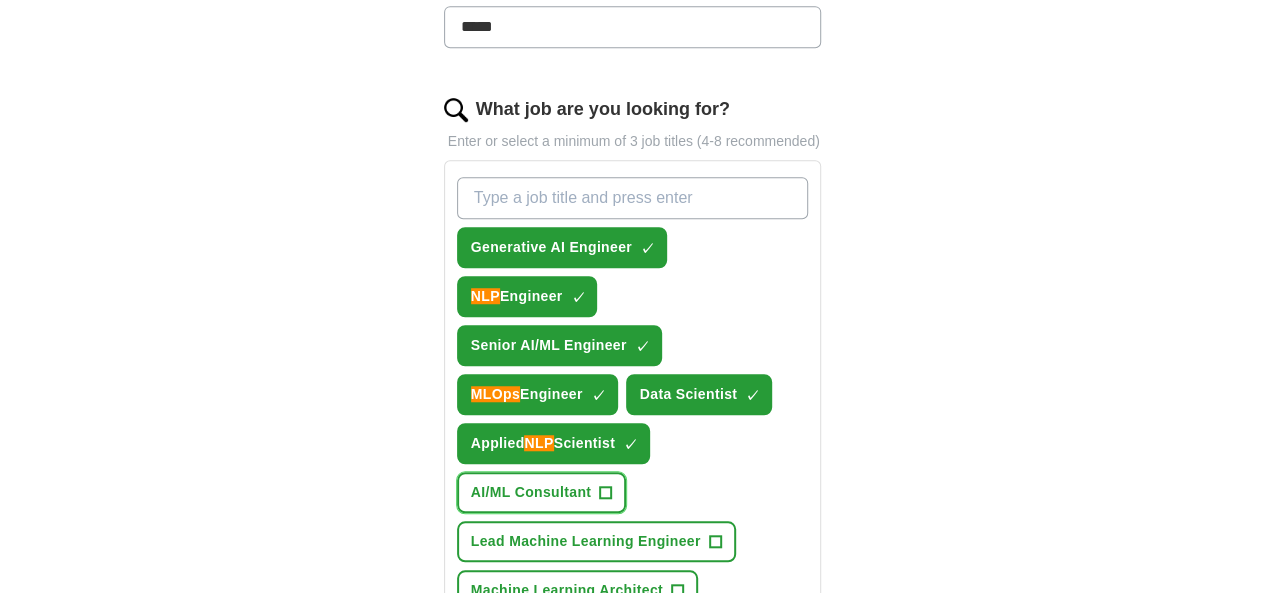 click on "AI/ML Consultant +" at bounding box center (541, 492) 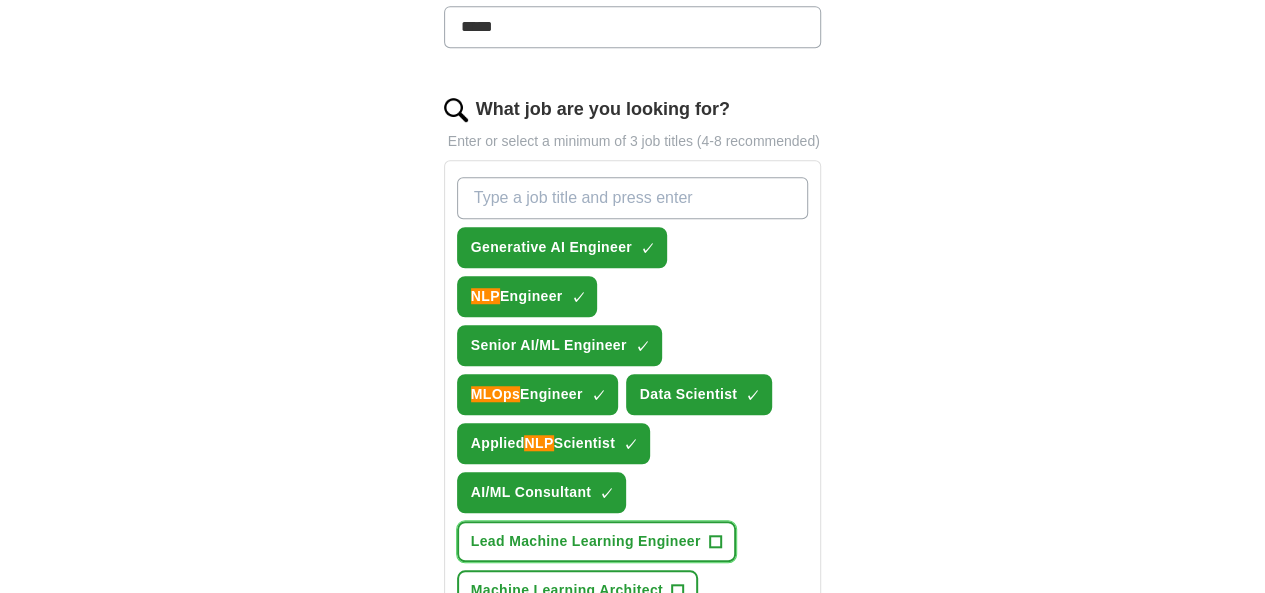 click on "Lead Machine Learning Engineer" at bounding box center [586, 541] 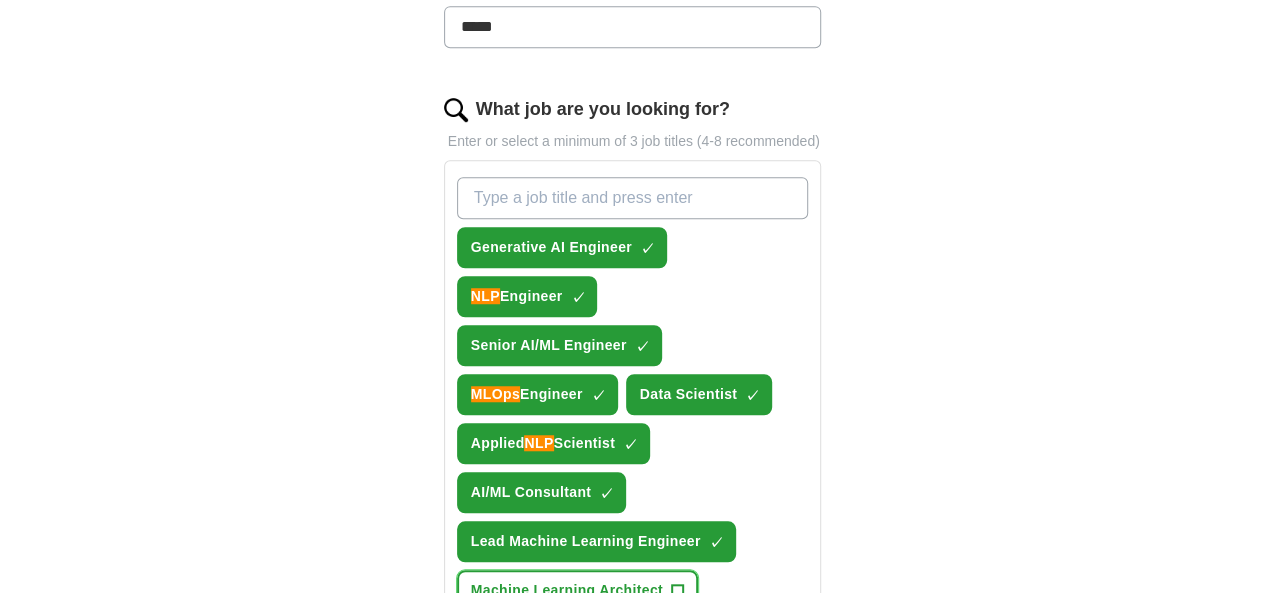 click on "Machine Learning Architect" at bounding box center (567, 590) 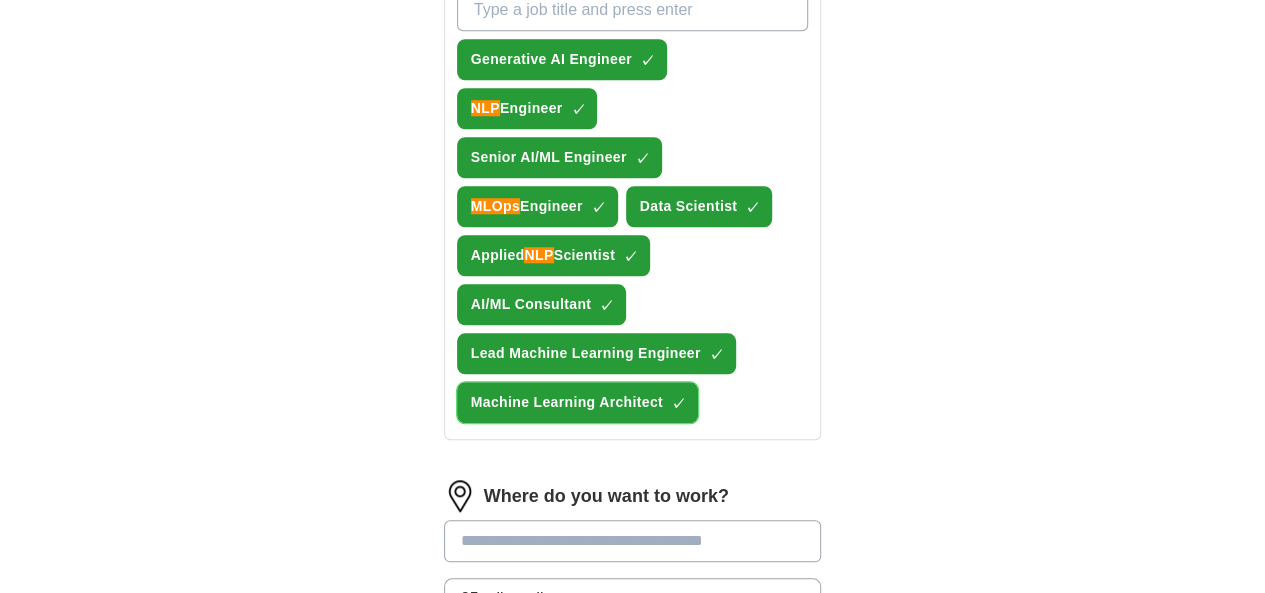 scroll, scrollTop: 800, scrollLeft: 0, axis: vertical 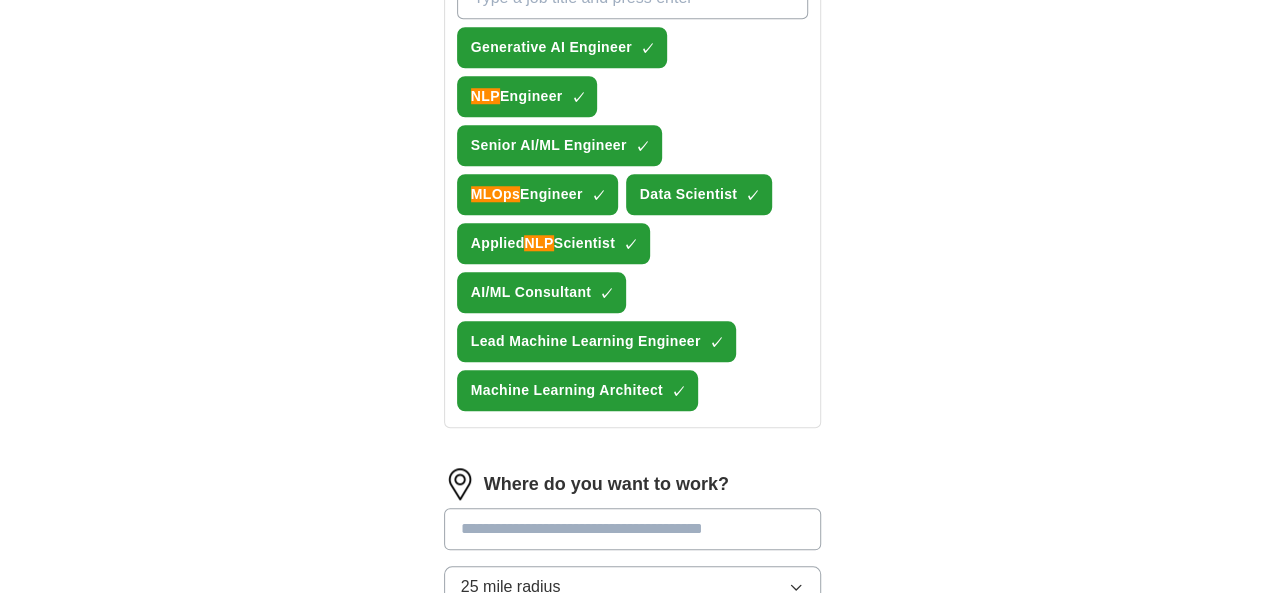 click at bounding box center [633, 529] 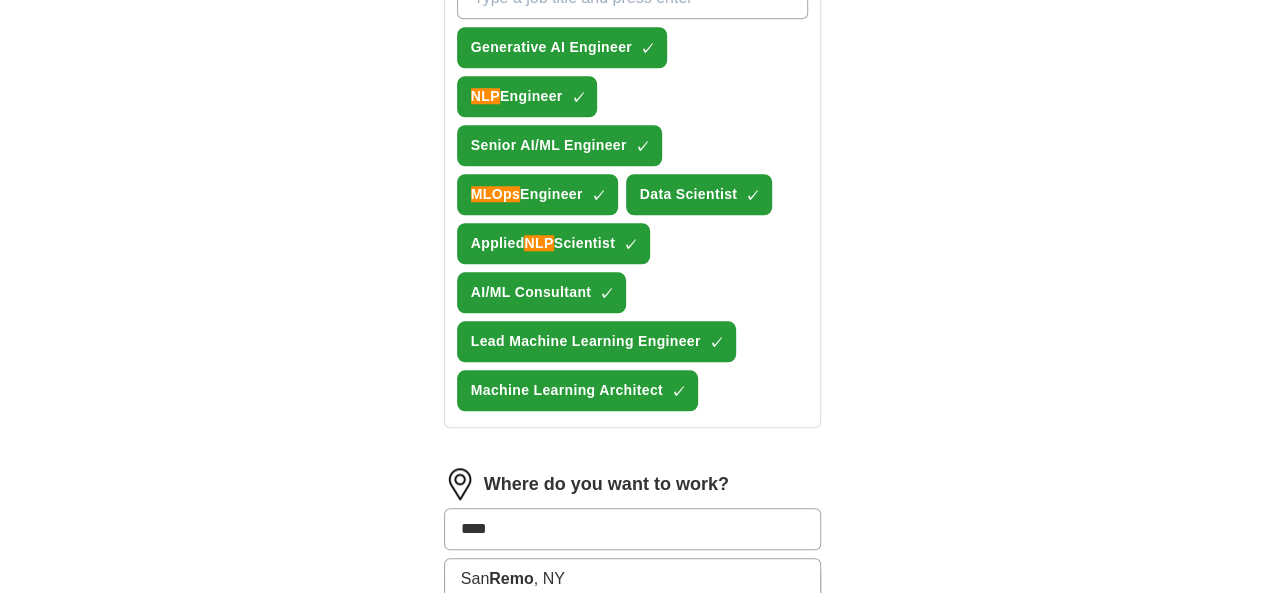click on "****" at bounding box center (633, 529) 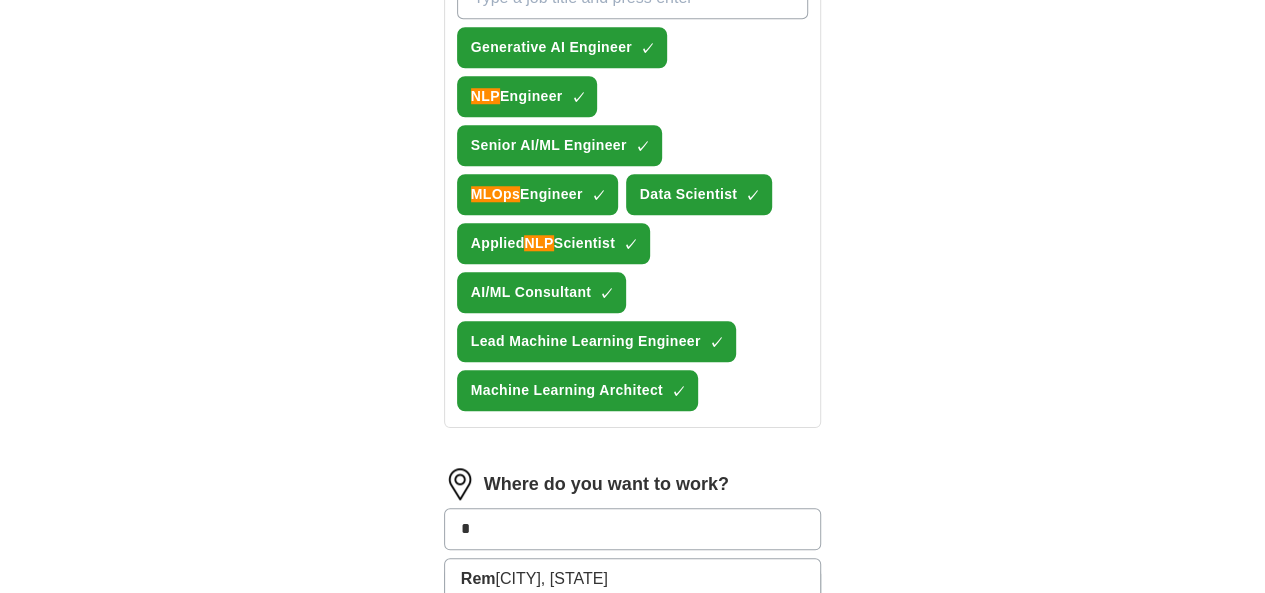 type on "*" 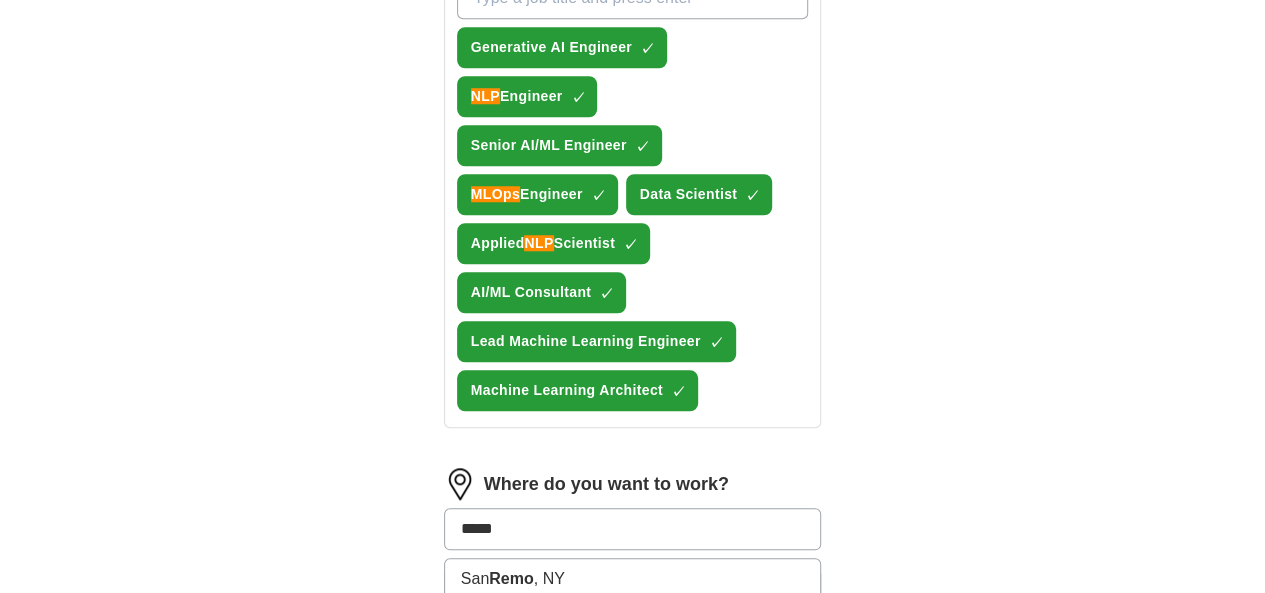 type on "******" 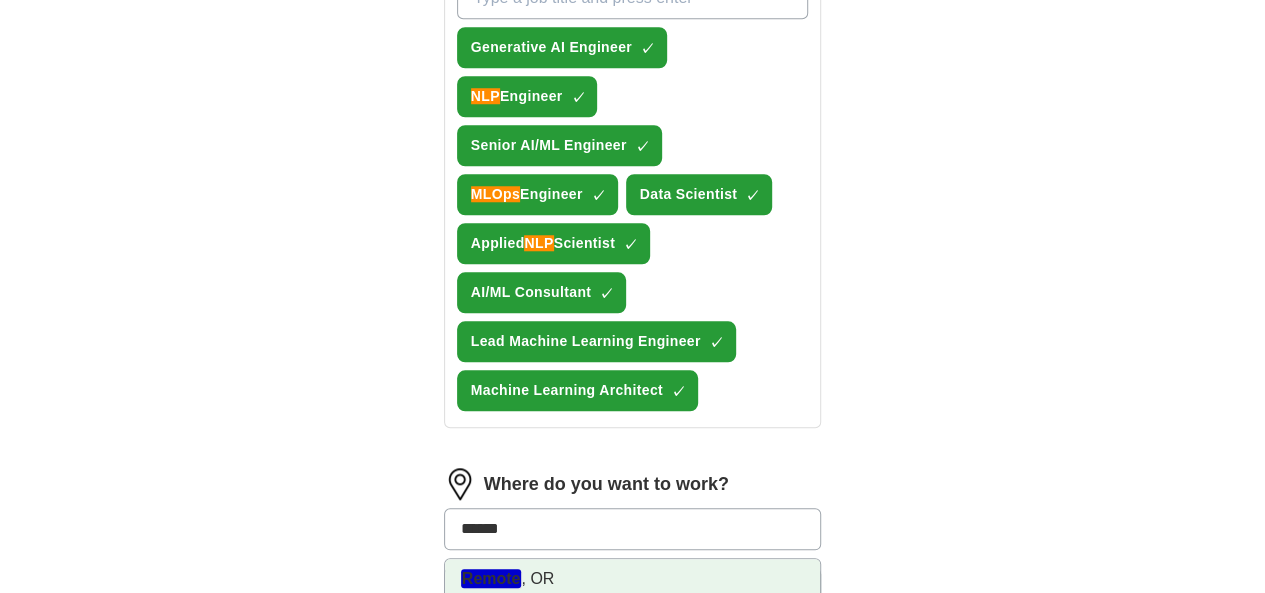 click on "[LOCATION] , [STATE]" at bounding box center (633, 579) 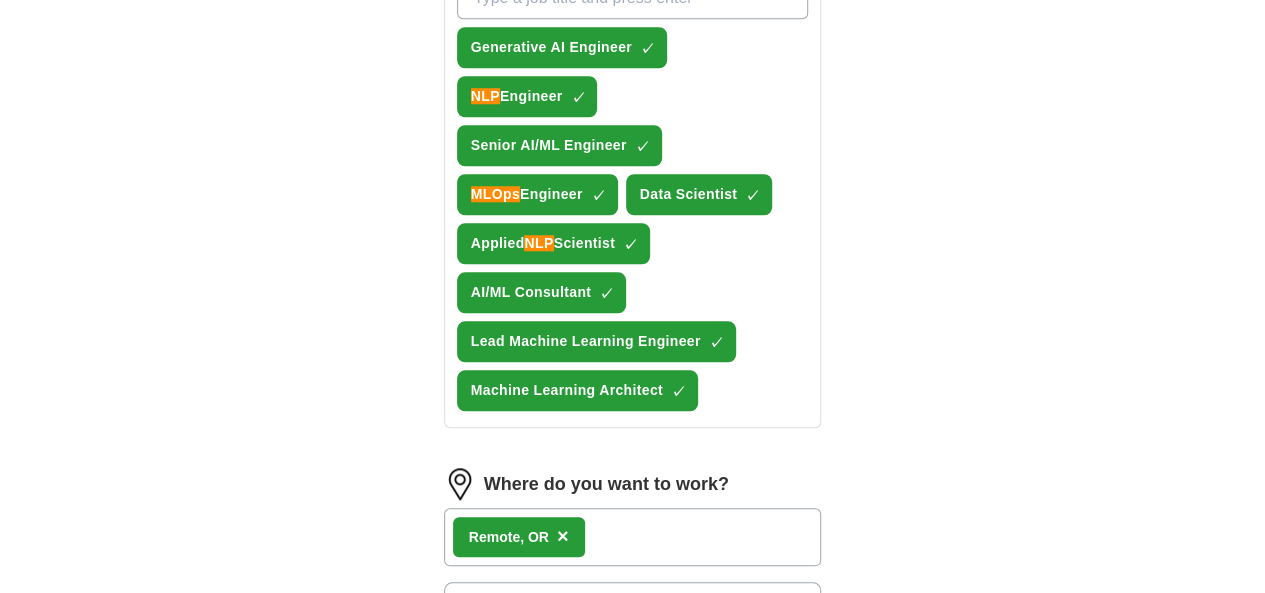 click on "Where do you want to work? [LOCATION] , [STATE] × 25 mile radius" at bounding box center [633, 554] 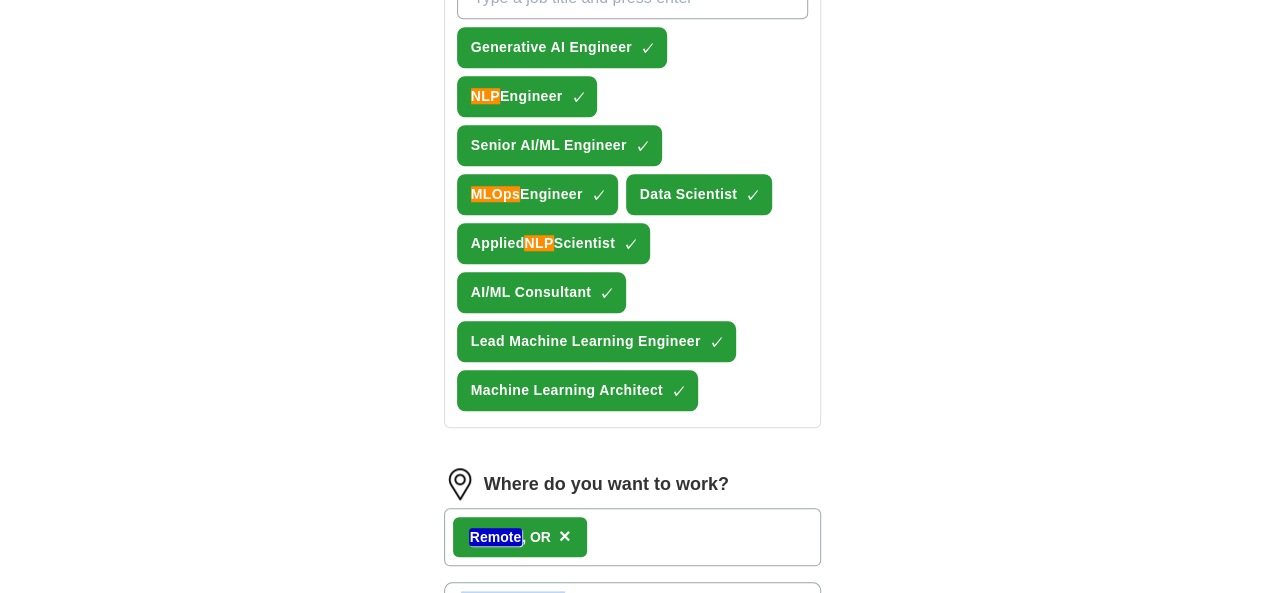 click on "Where do you want to work? [LOCATION] , [STATE] × 25 mile radius" at bounding box center (633, 554) 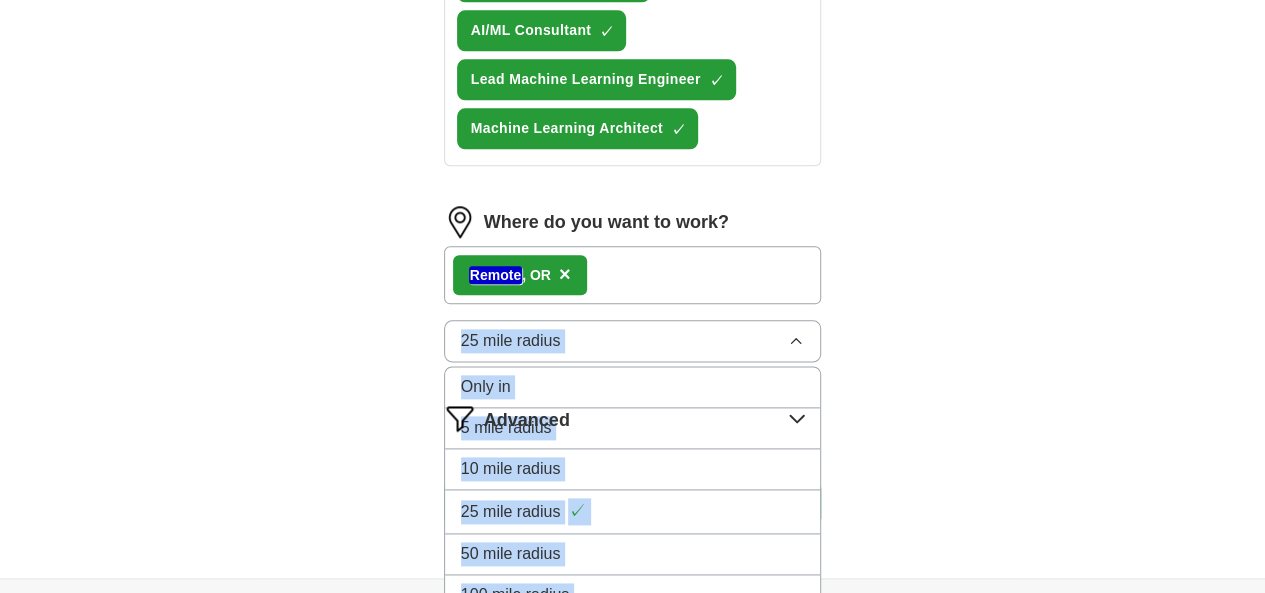 scroll, scrollTop: 1082, scrollLeft: 0, axis: vertical 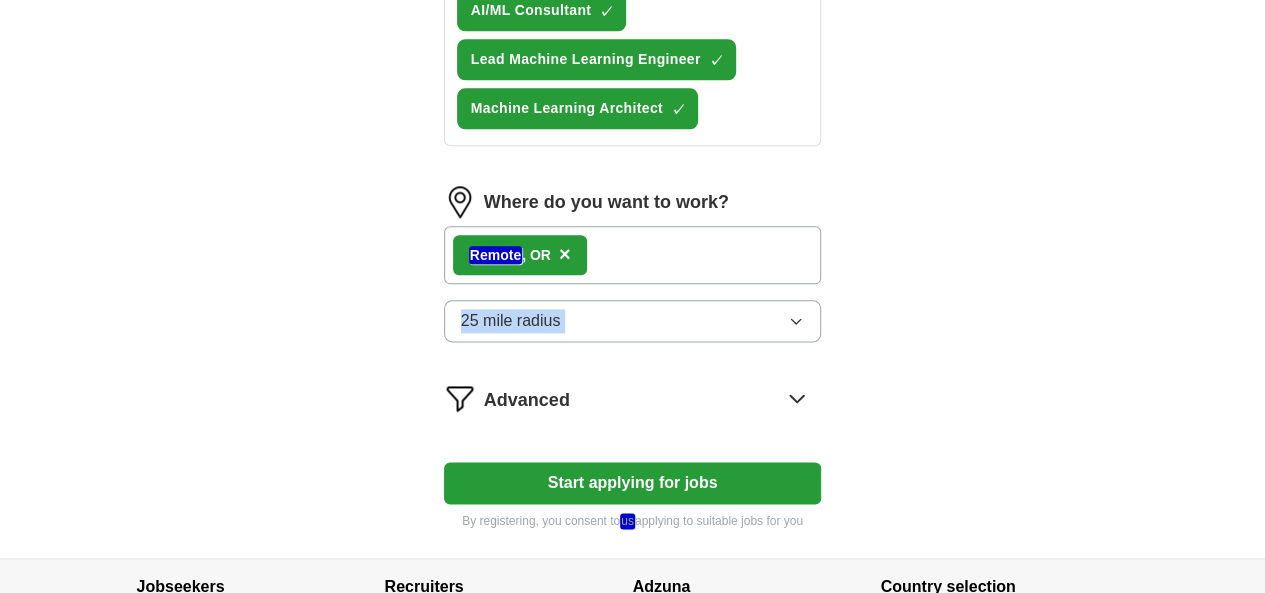 click on "ApplyIQ Let  ApplyIQ  do the hard work of searching and applying for jobs. Just tell  us  what you're looking for, and we'll do the rest. Select a resume [LAST] [FIRST].pdf [DATE], [TIME] Upload a different  resume By uploading your  resume  you agree to our   T&Cs   and   Privacy Notice . First Name ***** Last Name ***** What job are you looking for? Enter or select a minimum of 3 job titles (4-8 recommended) Generative AI Engineer ✓ × NLP  Engineer ✓ × Senior AI/ML Engineer ✓ × MLOps  Engineer ✓ × Data Scientist ✓ × Applied  NLP  Scientist ✓ × AI/ML Consultant ✓ × Lead Machine Learning Engineer ✓ × Machine Learning Architect ✓ × Where do you want to work? [LOCATION] , [STATE] × 25 mile radius Advanced Start applying for jobs By registering, you consent to  us  applying to suitable jobs for you" at bounding box center (633, -232) 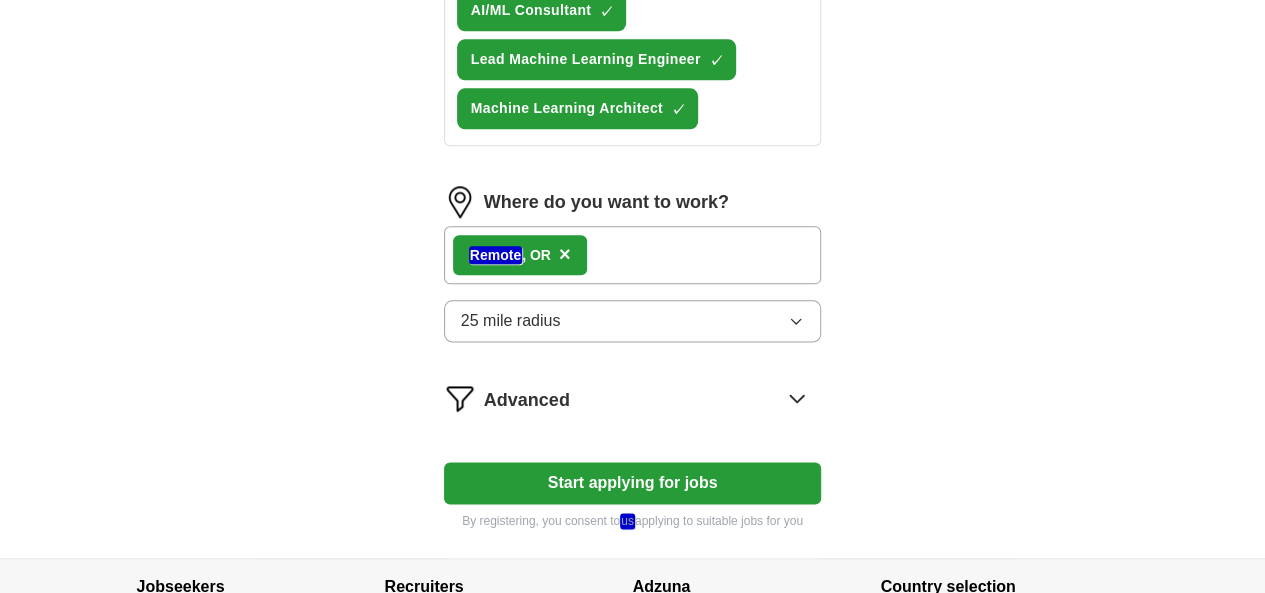scroll, scrollTop: 1036, scrollLeft: 0, axis: vertical 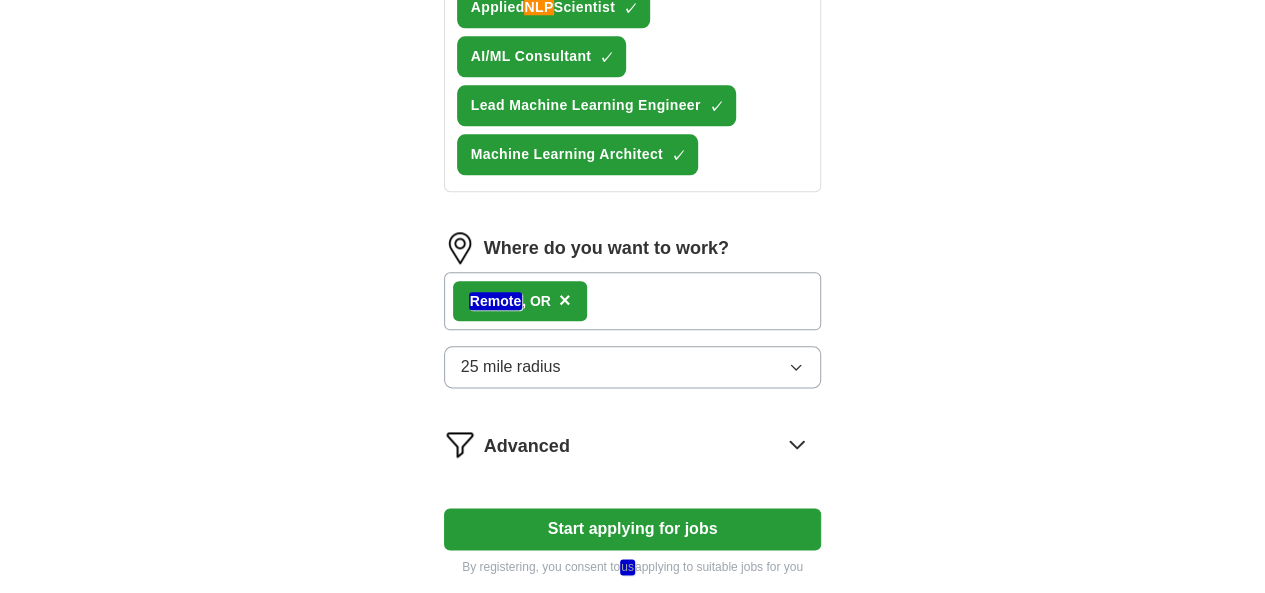 click on "×" at bounding box center (565, 300) 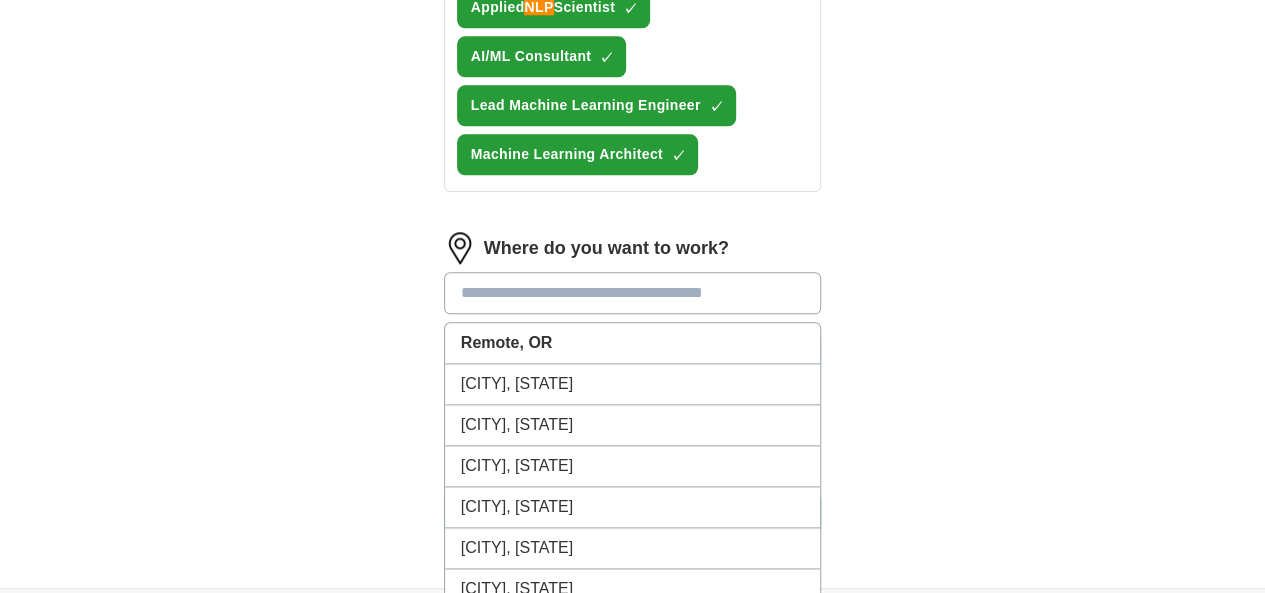 click at bounding box center (633, 293) 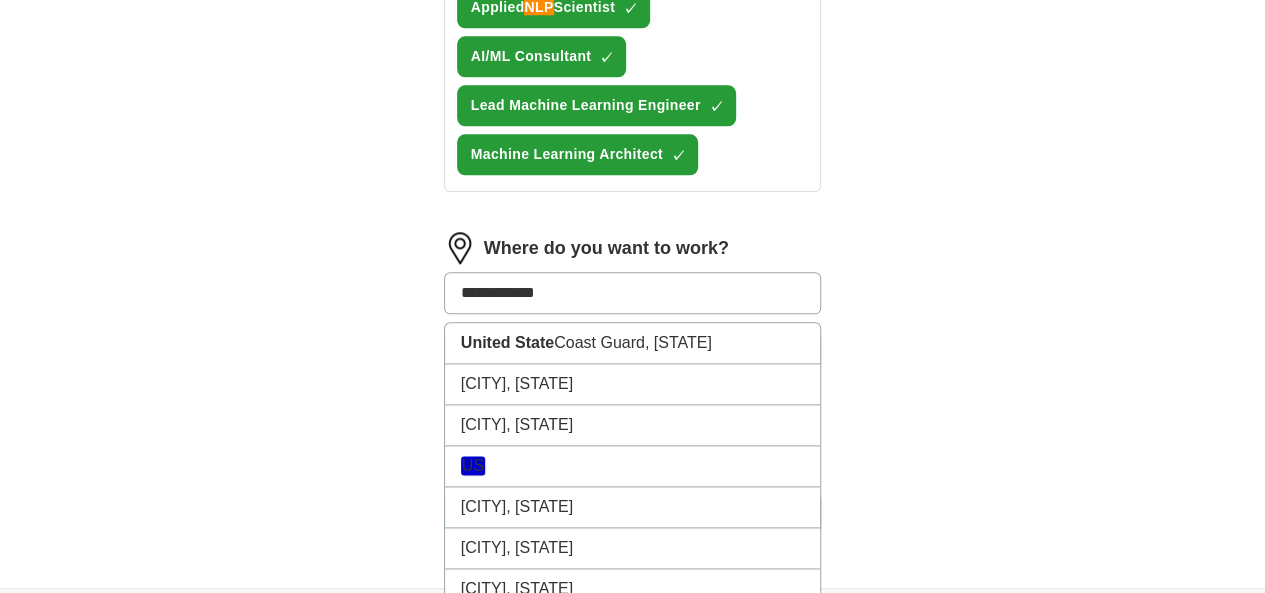 drag, startPoint x: 539, startPoint y: 170, endPoint x: 368, endPoint y: 169, distance: 171.00293 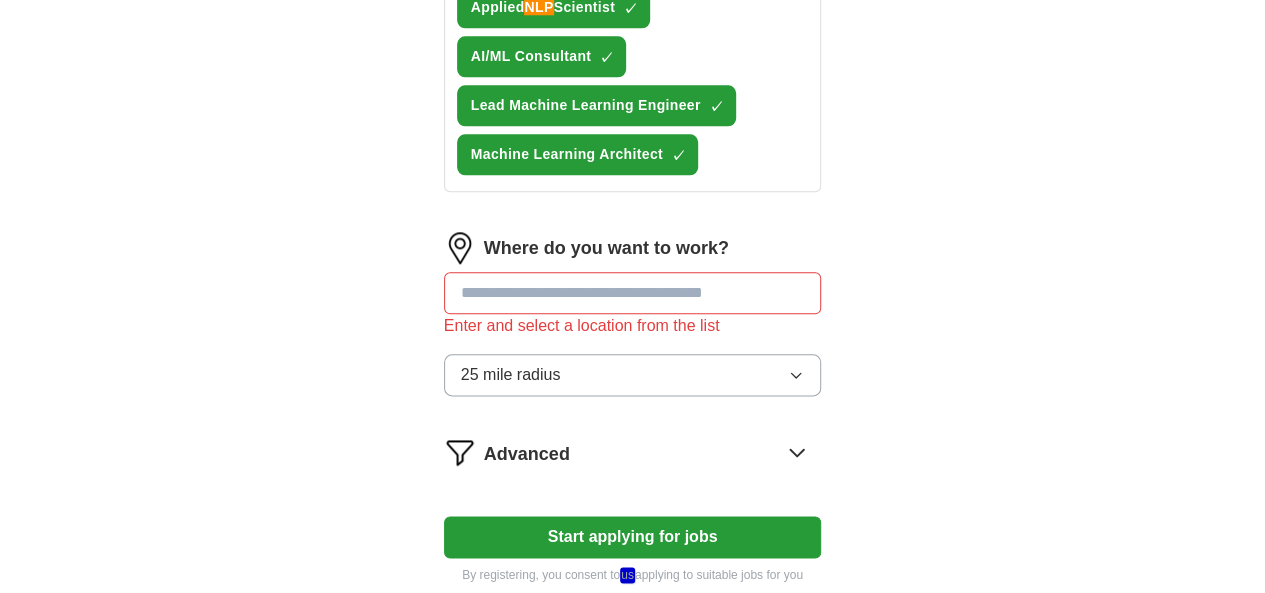 click on "Let  ApplyIQ  do the hard work of searching and applying for jobs. Just tell  us  what you're looking for, and we'll do the rest. Select a resume [LAST] [FIRST].pdf [DATE], [TIME] Upload a different  resume By uploading your  resume  you agree to our   T&Cs   and   Privacy Notice . First Name ***** Last Name ***** What job are you looking for? Enter or select a minimum of 3 job titles (4-8 recommended) Generative AI Engineer ✓ × NLP  Engineer ✓ × Senior AI/ML Engineer ✓ × MLOps  Engineer ✓ × Data Scientist ✓ × Applied  NLP  Scientist ✓ × AI/ML Consultant ✓ × Lead Machine Learning Engineer ✓ × Machine Learning Architect ✓ × Where do you want to work? Enter and select a location from the list 25 mile radius Advanced Start applying for jobs By registering, you consent to  us  applying to suitable jobs for you" at bounding box center [633, -126] 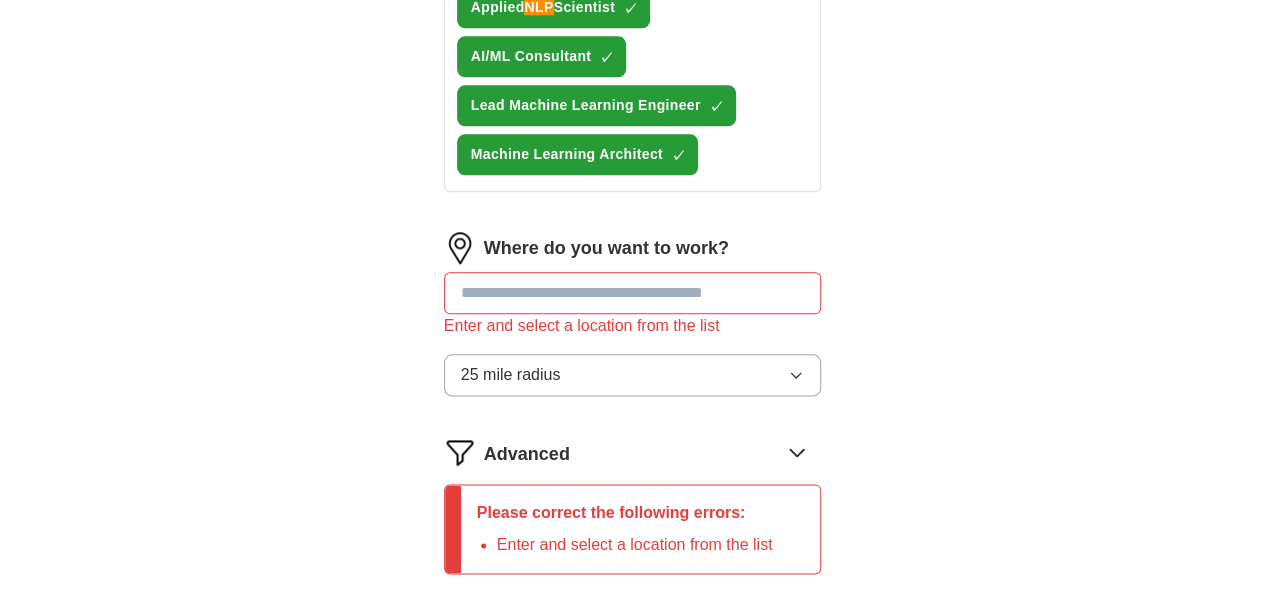 click on "Advanced" at bounding box center [653, 452] 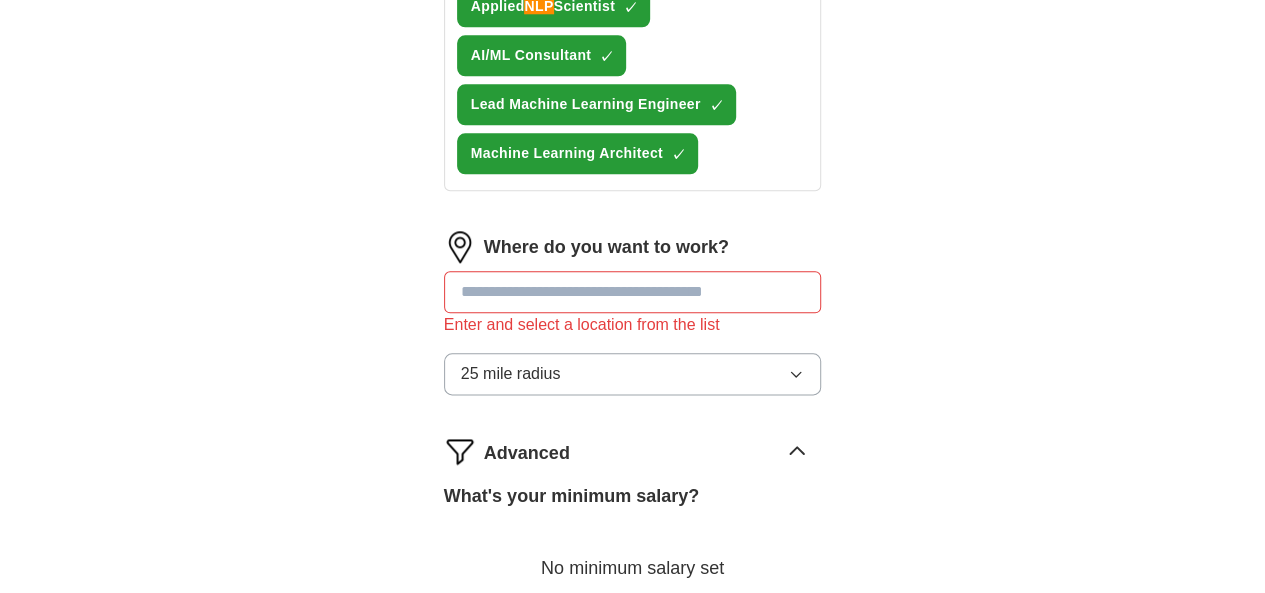 scroll, scrollTop: 1028, scrollLeft: 0, axis: vertical 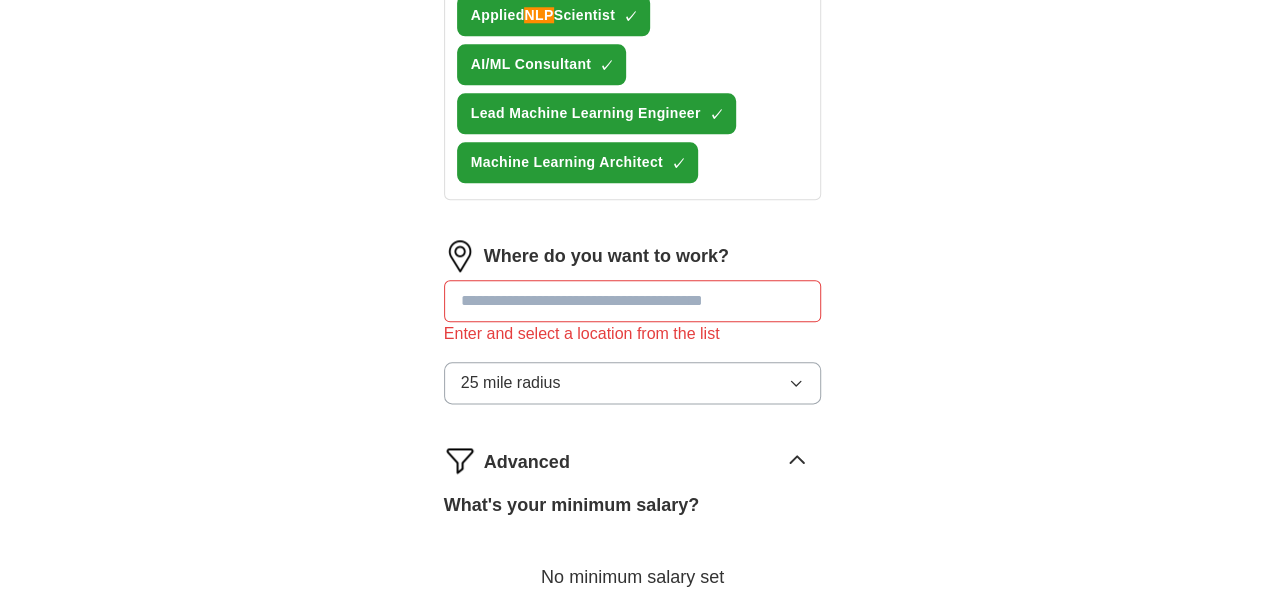 click on "Select a resume [LAST] [FIRST].pdf [DATE], [TIME] Upload a different  resume By uploading your  resume  you agree to our   T&Cs   and   Privacy Notice . First Name ***** Last Name ***** What job are you looking for? Enter or select a minimum of 3 job titles (4-8 recommended) Generative AI Engineer ✓ × NLP  Engineer ✓ × Senior AI/ML Engineer ✓ × MLOps  Engineer ✓ × Data Scientist ✓ × Applied  NLP  Scientist ✓ × AI/ML Consultant ✓ × Lead Machine Learning Engineer ✓ × Machine Learning Architect ✓ × Where do you want to work? Enter and select a location from the list 25 mile radius Advanced What's your minimum salary? No minimum salary set $ 0 k $ 150 k+ Please correct the following errors: Enter and select a location from the list Start applying for jobs By registering, you consent to  us  applying to suitable jobs for you" at bounding box center [633, 73] 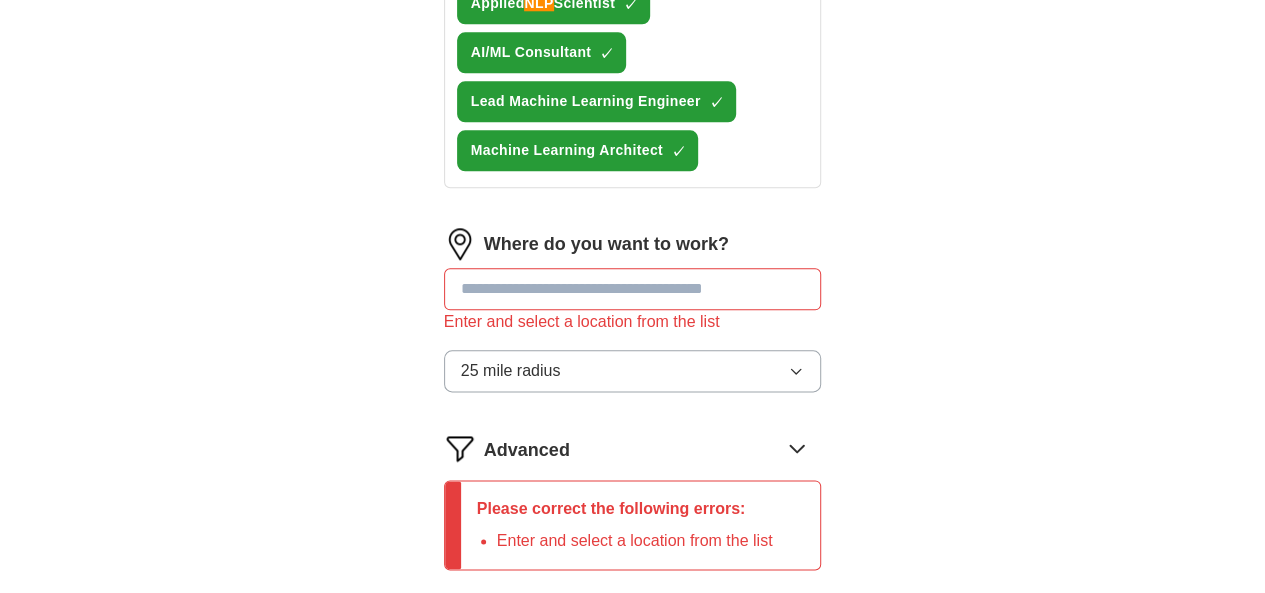 scroll, scrollTop: 1038, scrollLeft: 0, axis: vertical 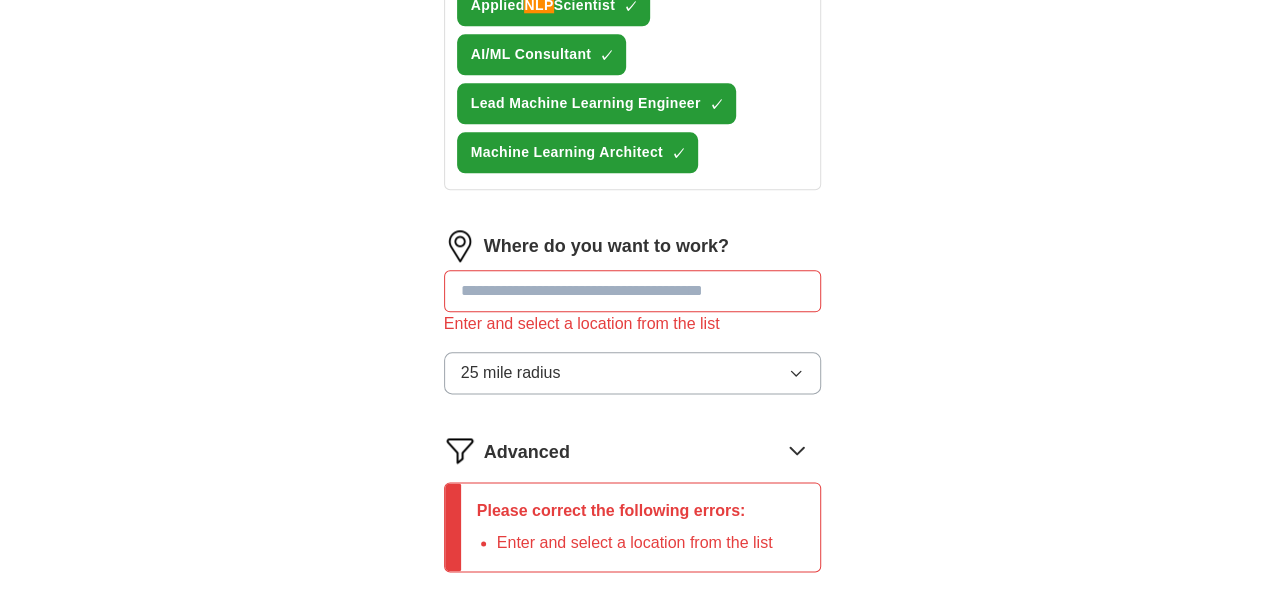 click at bounding box center [633, 291] 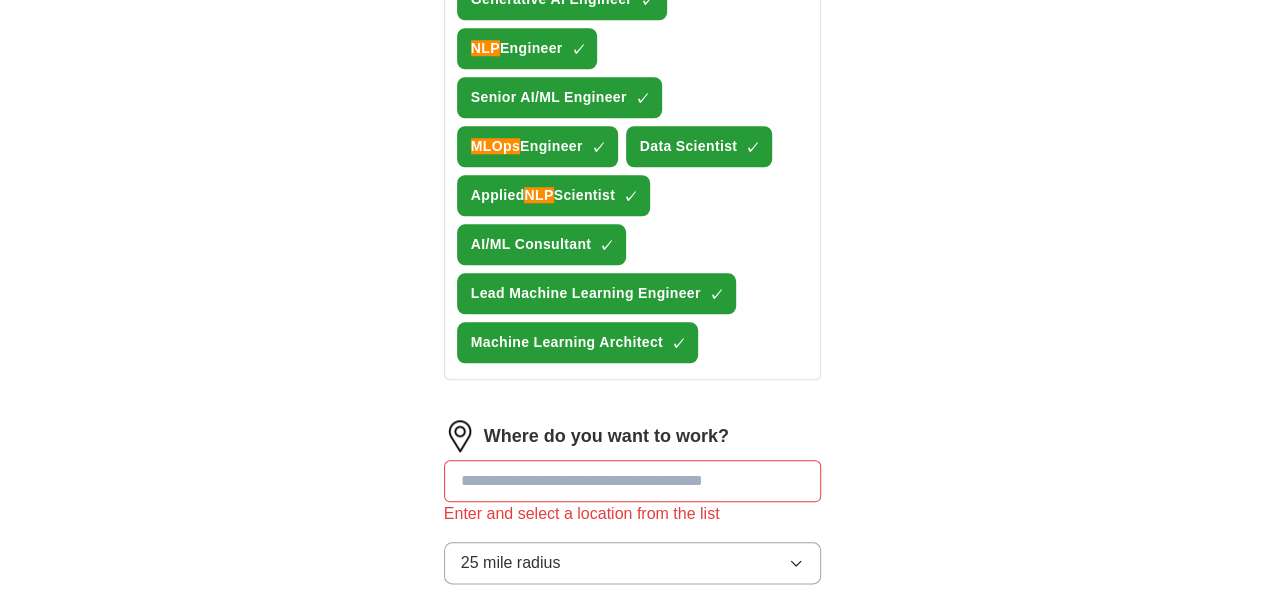 scroll, scrollTop: 855, scrollLeft: 0, axis: vertical 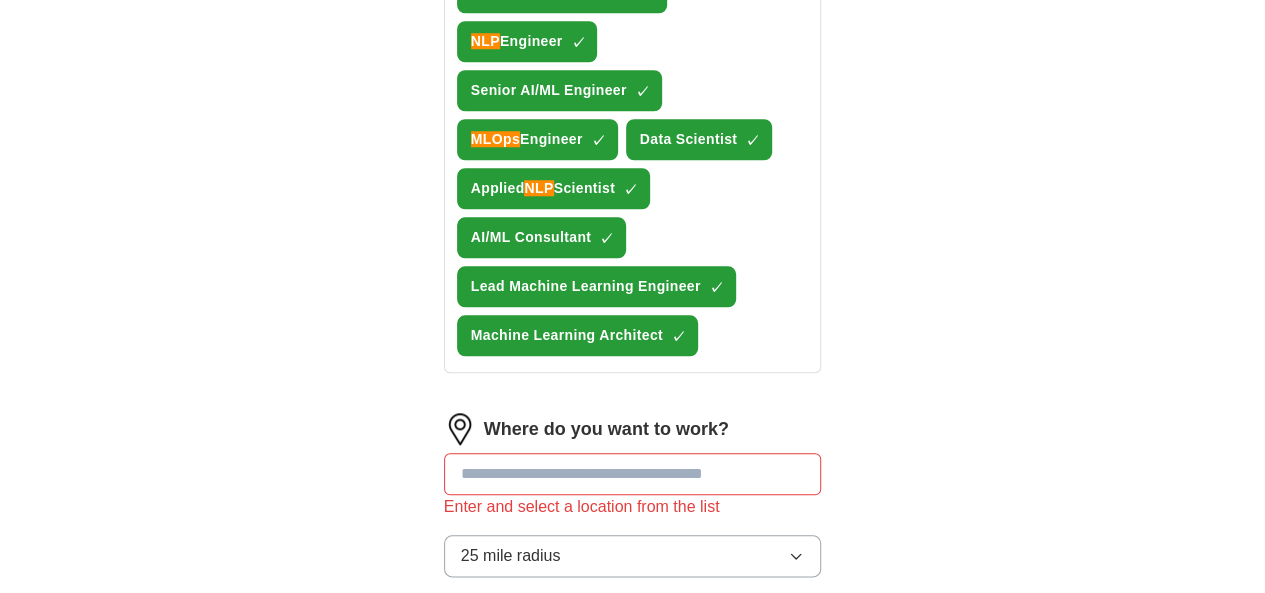 click at bounding box center [633, 474] 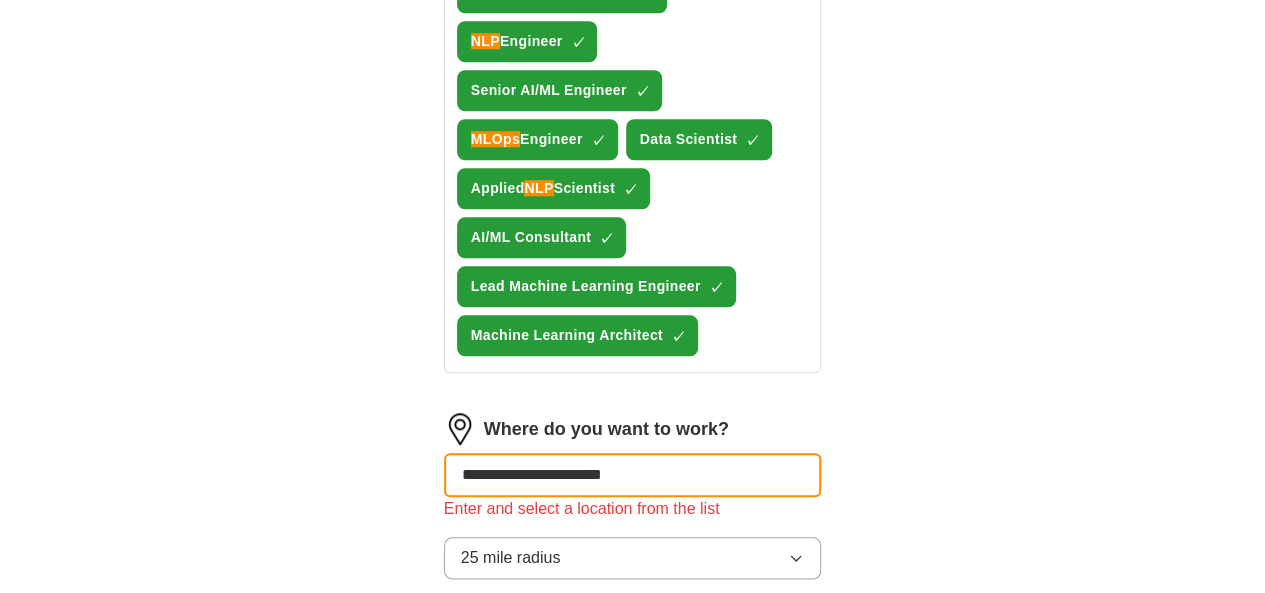 click on "**********" at bounding box center [633, 101] 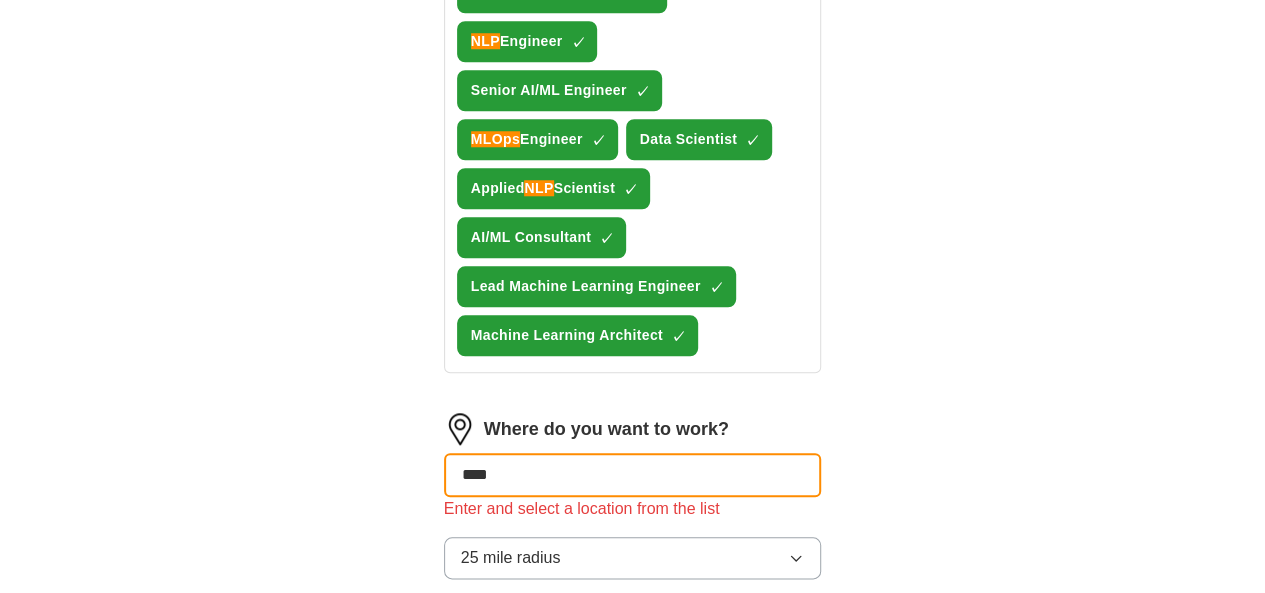 type on "*****" 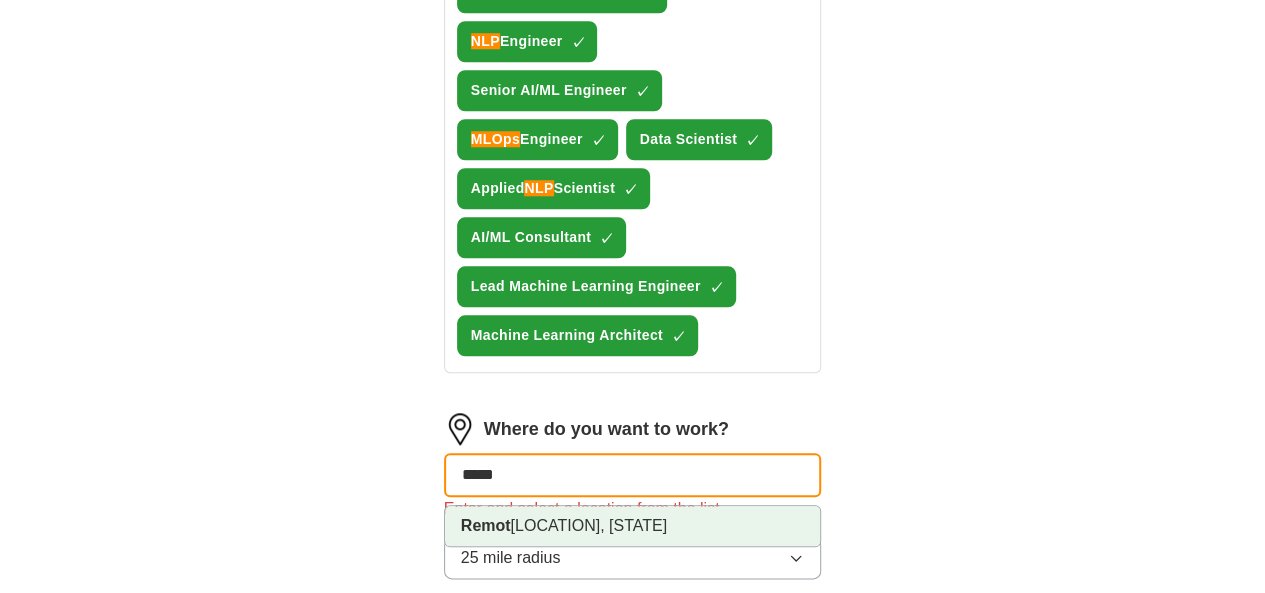 click on "[LOCATION] , [STATE]" at bounding box center (633, 526) 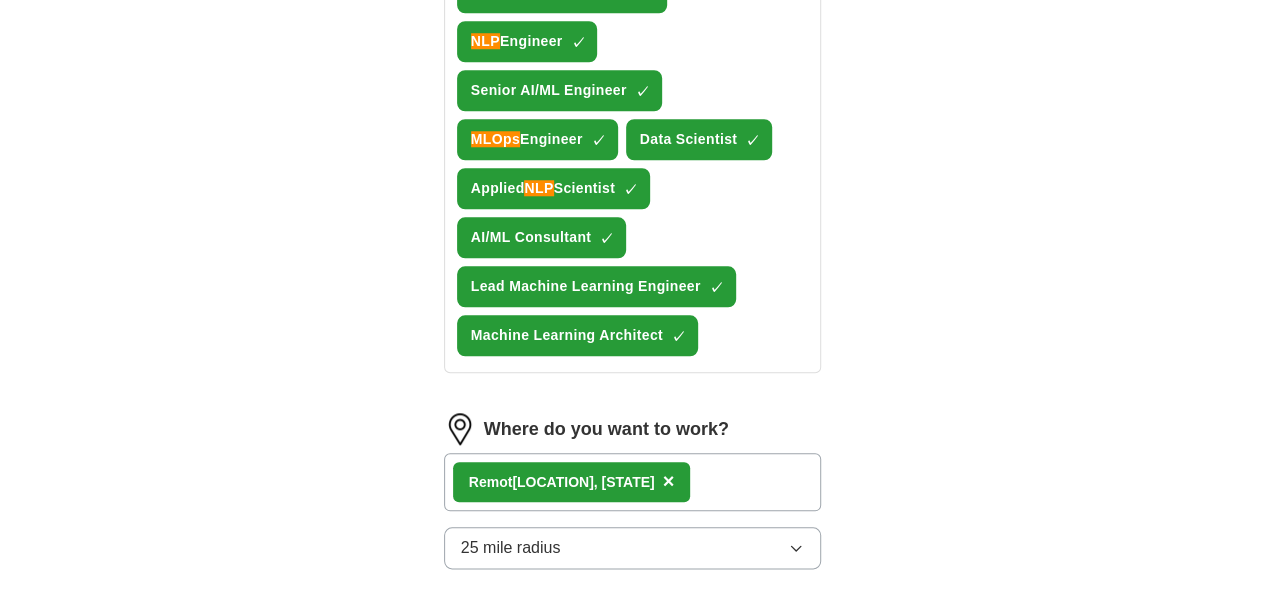 click on "[LOCATION] , [STATE] ×" at bounding box center [633, 482] 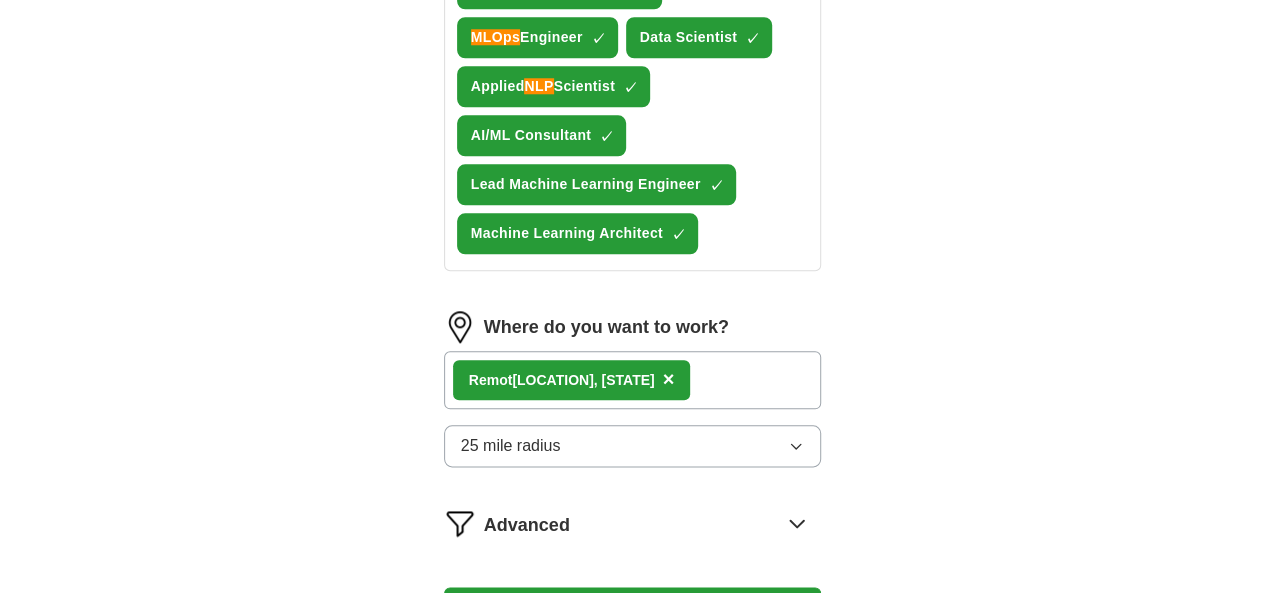 click on "Start applying for jobs" at bounding box center (633, 608) 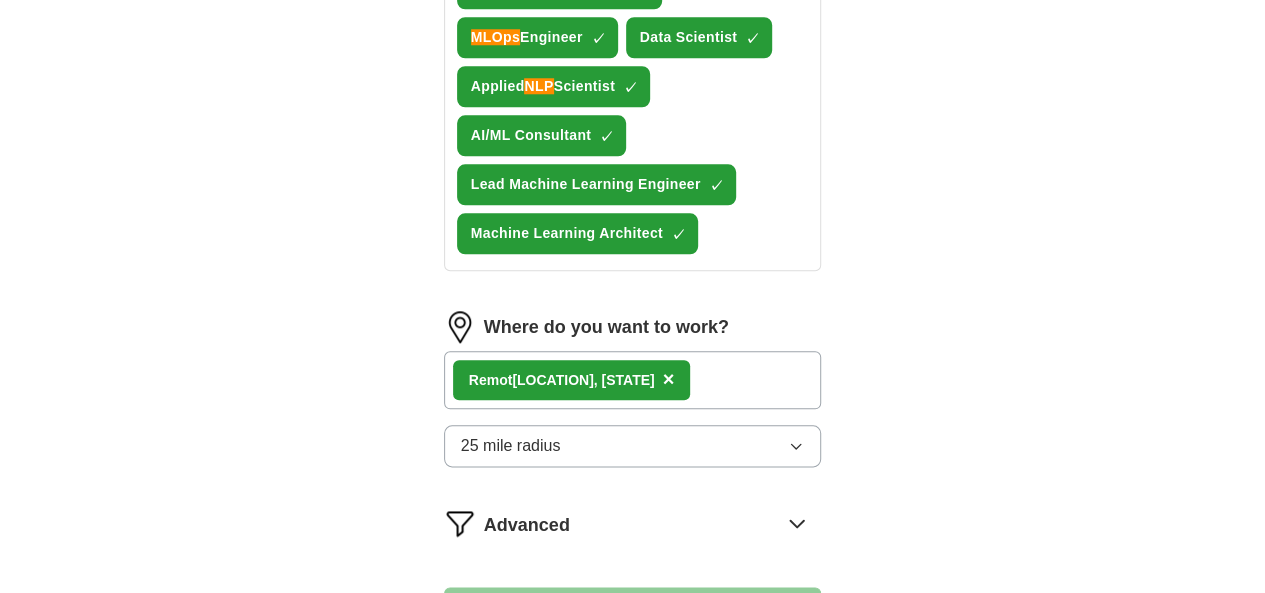 select on "**" 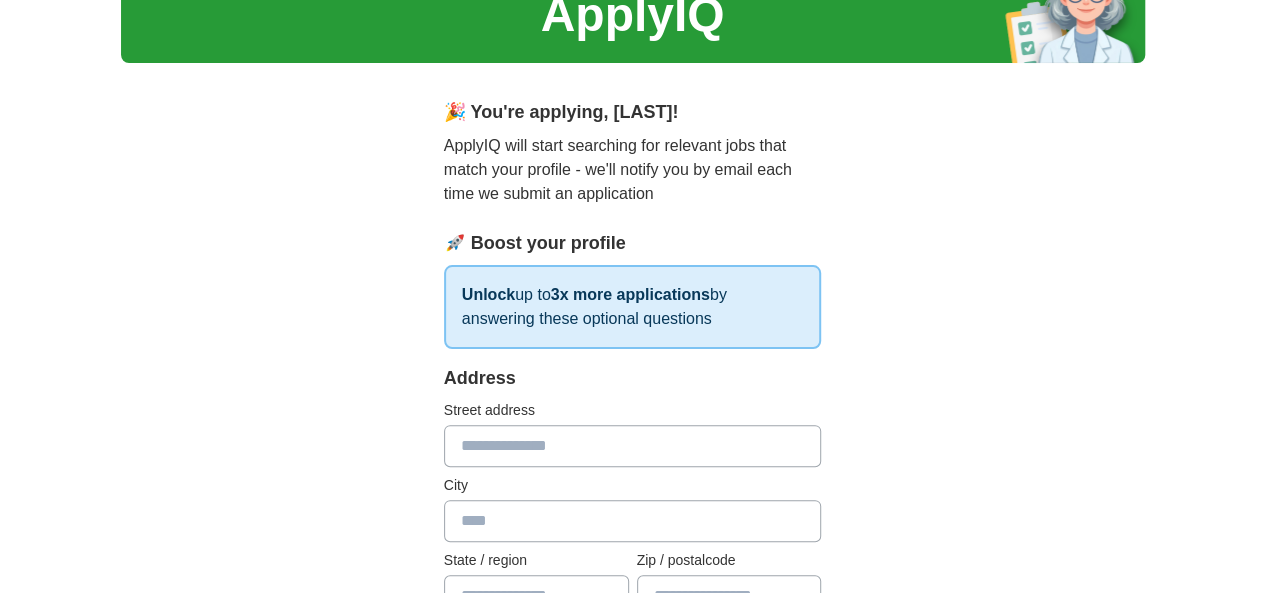 scroll, scrollTop: 143, scrollLeft: 0, axis: vertical 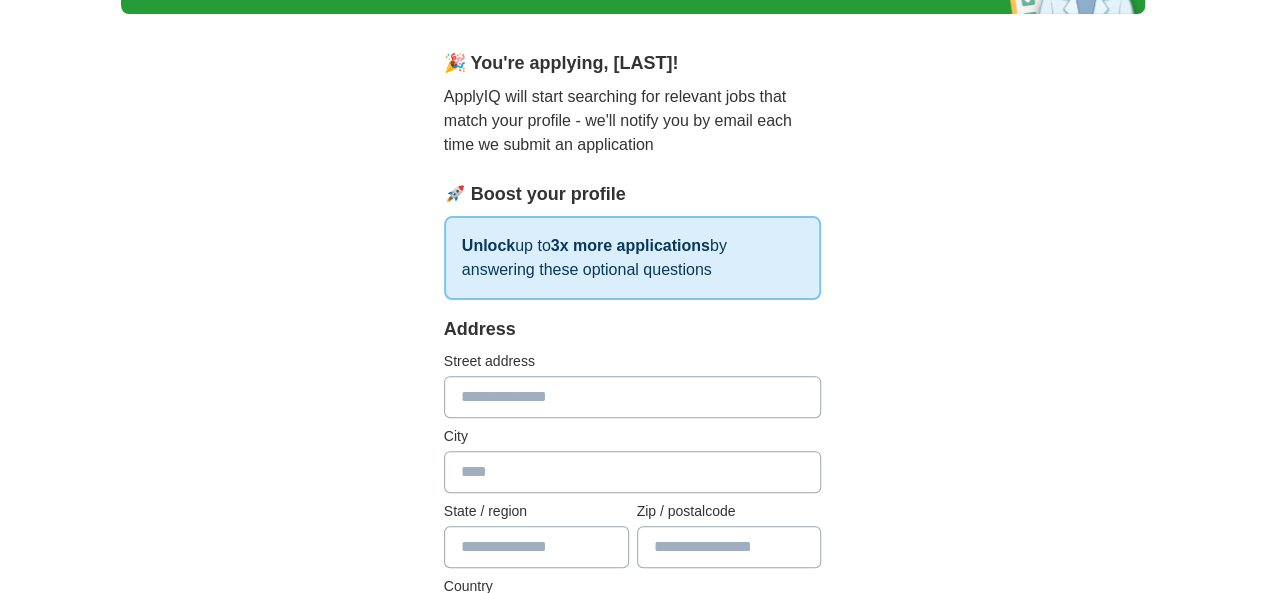 click at bounding box center [633, 397] 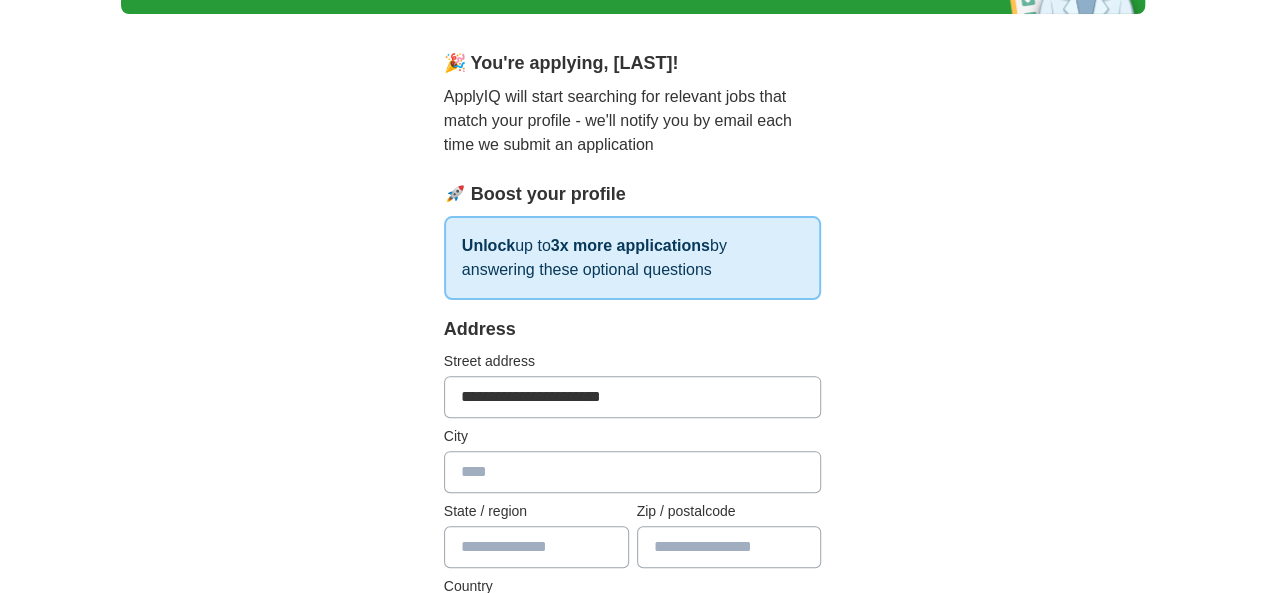 type on "******" 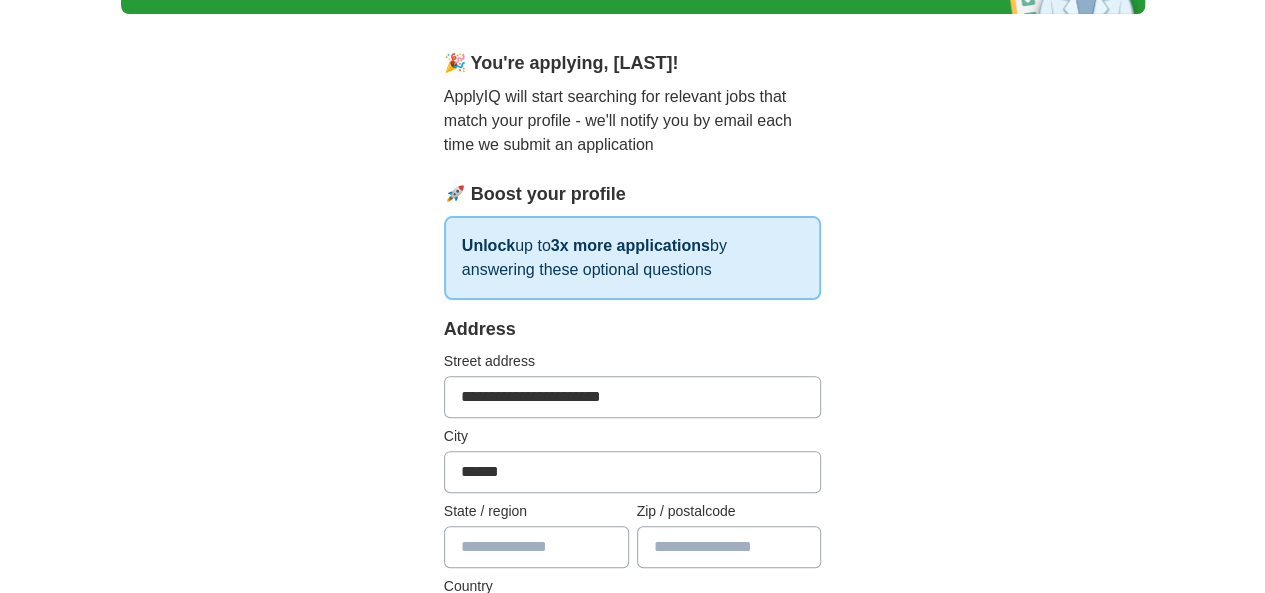 type on "**" 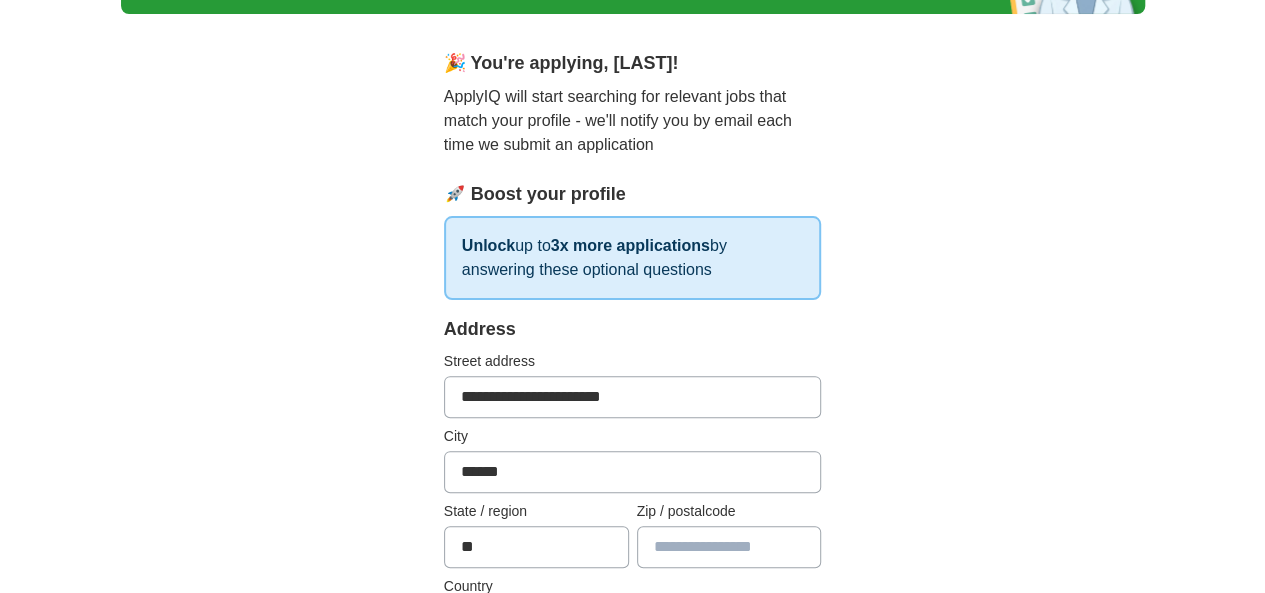 type on "*******" 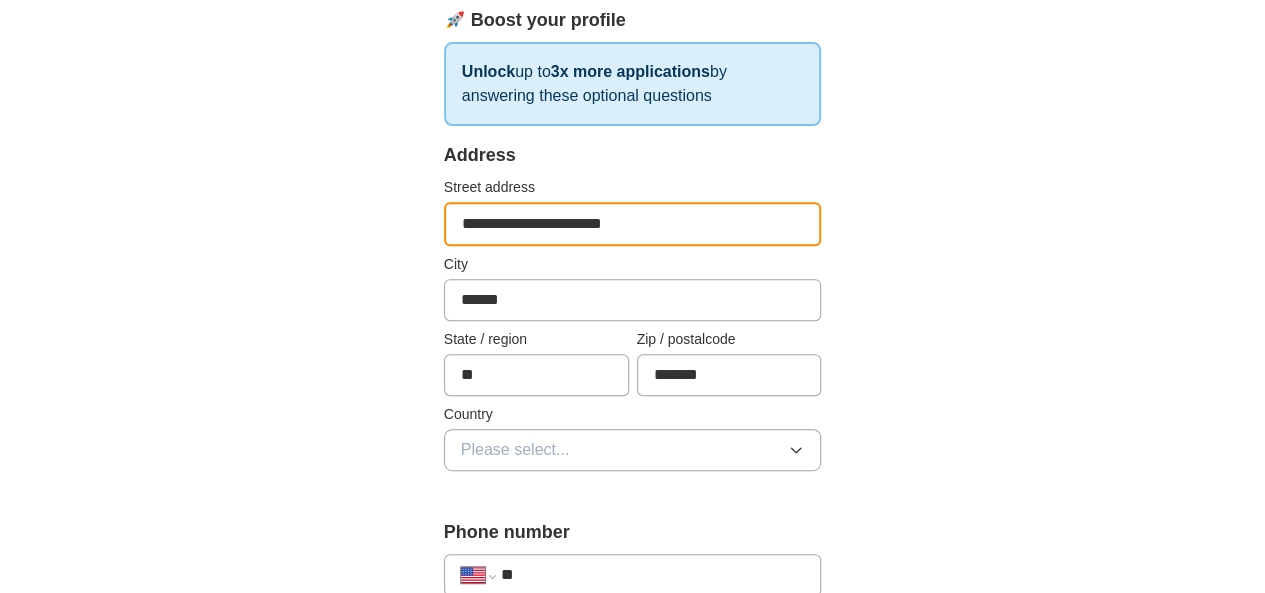 scroll, scrollTop: 329, scrollLeft: 0, axis: vertical 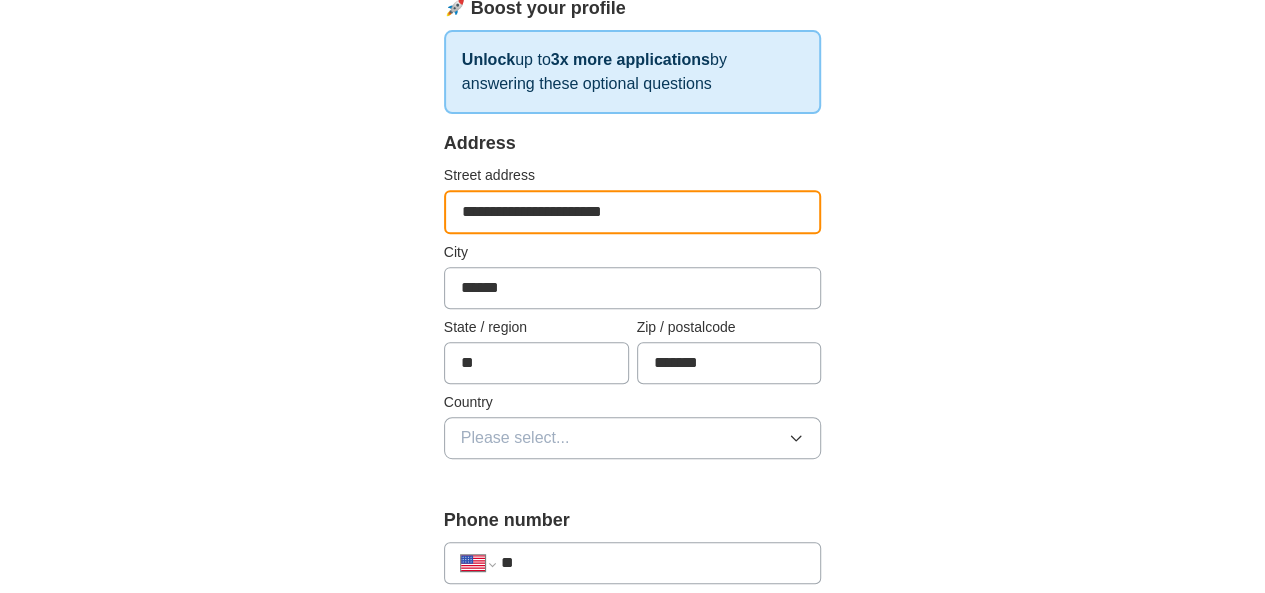 click on "Please select..." at bounding box center (633, 438) 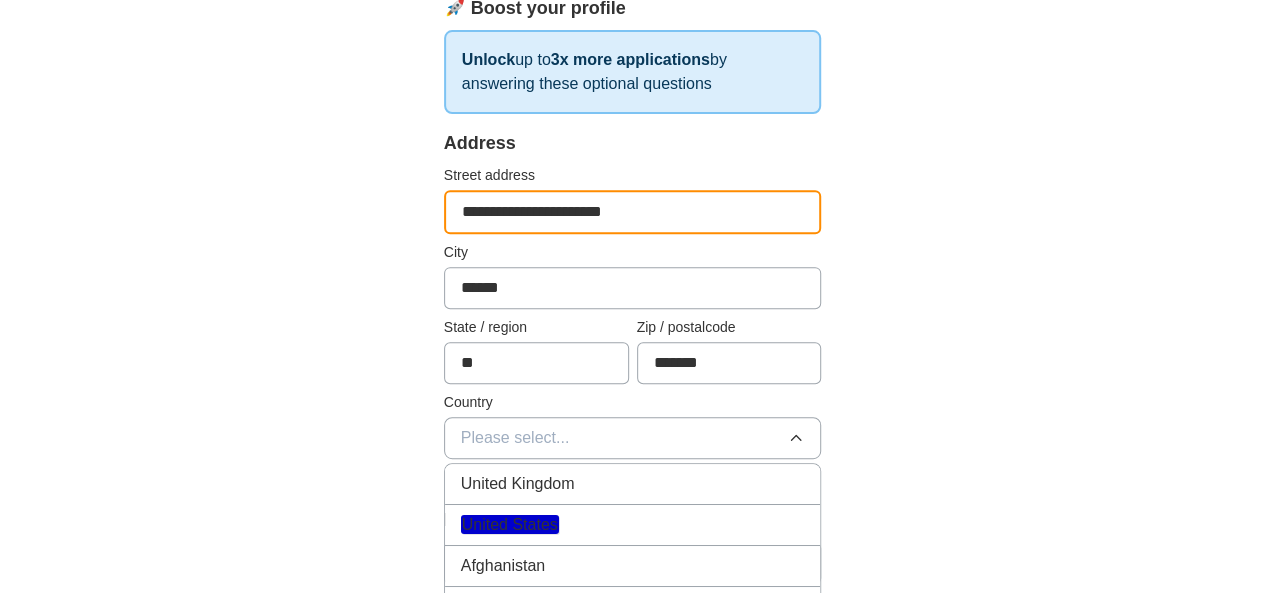 click on "United States" at bounding box center (633, 525) 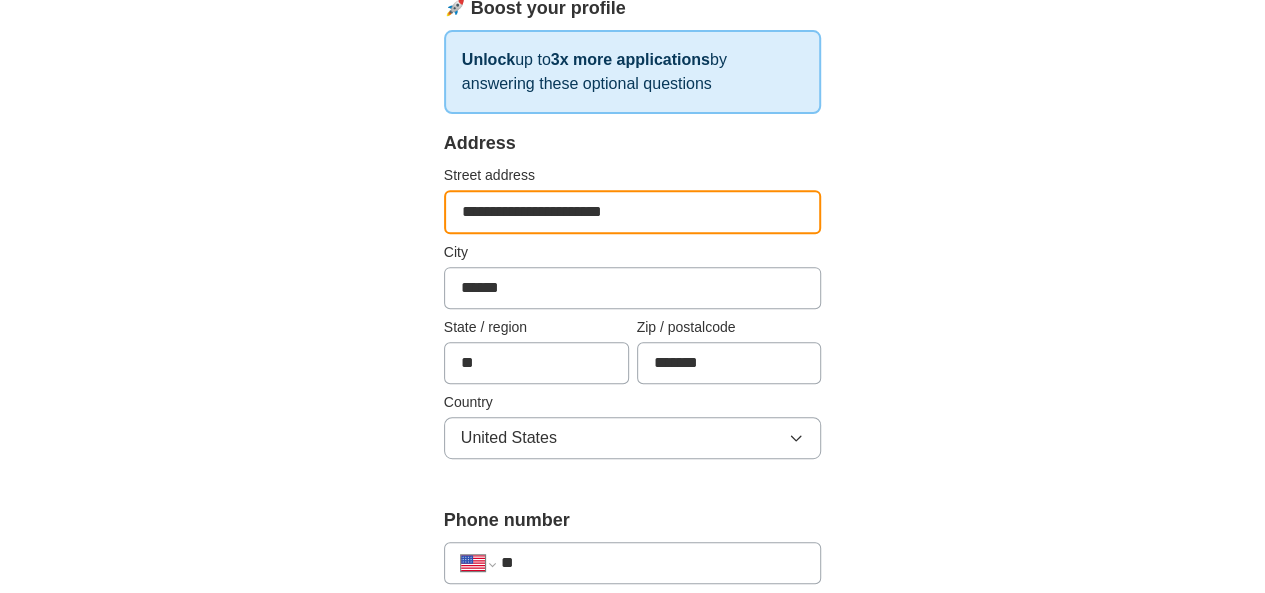 scroll, scrollTop: 465, scrollLeft: 0, axis: vertical 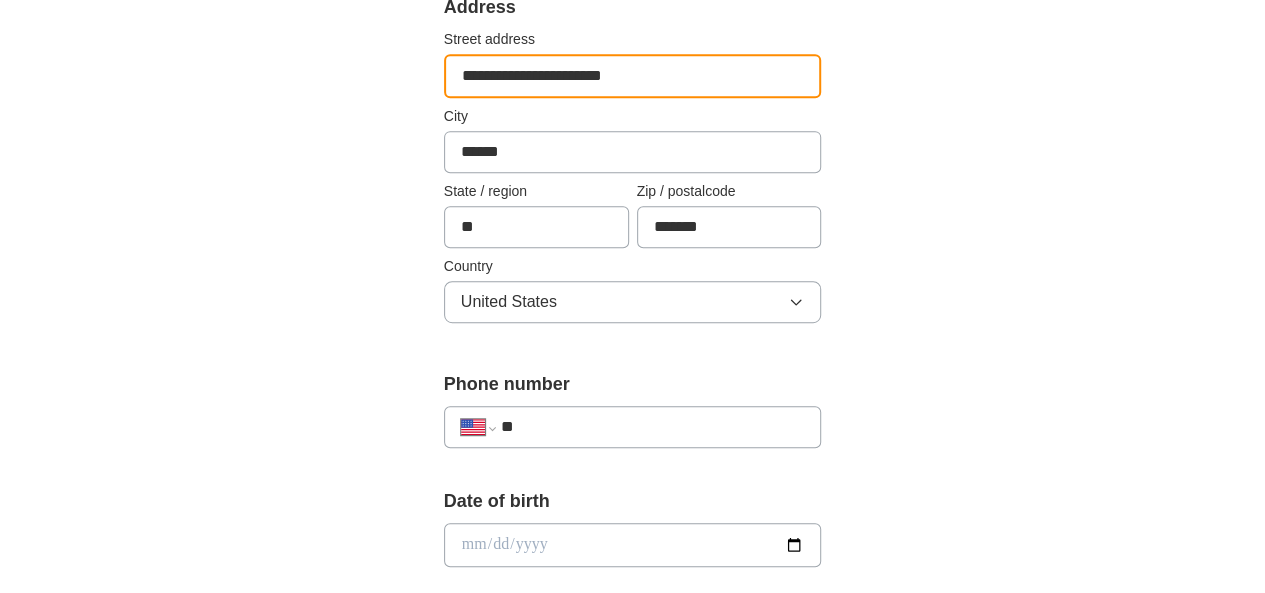 click on "**" at bounding box center (653, 427) 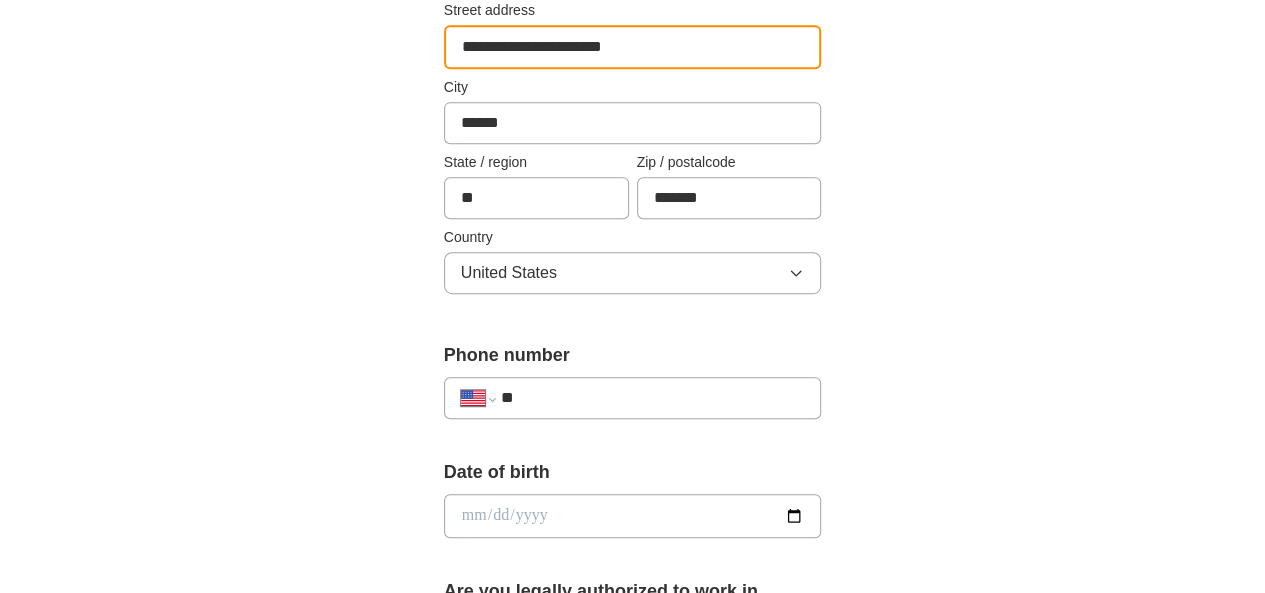scroll, scrollTop: 495, scrollLeft: 0, axis: vertical 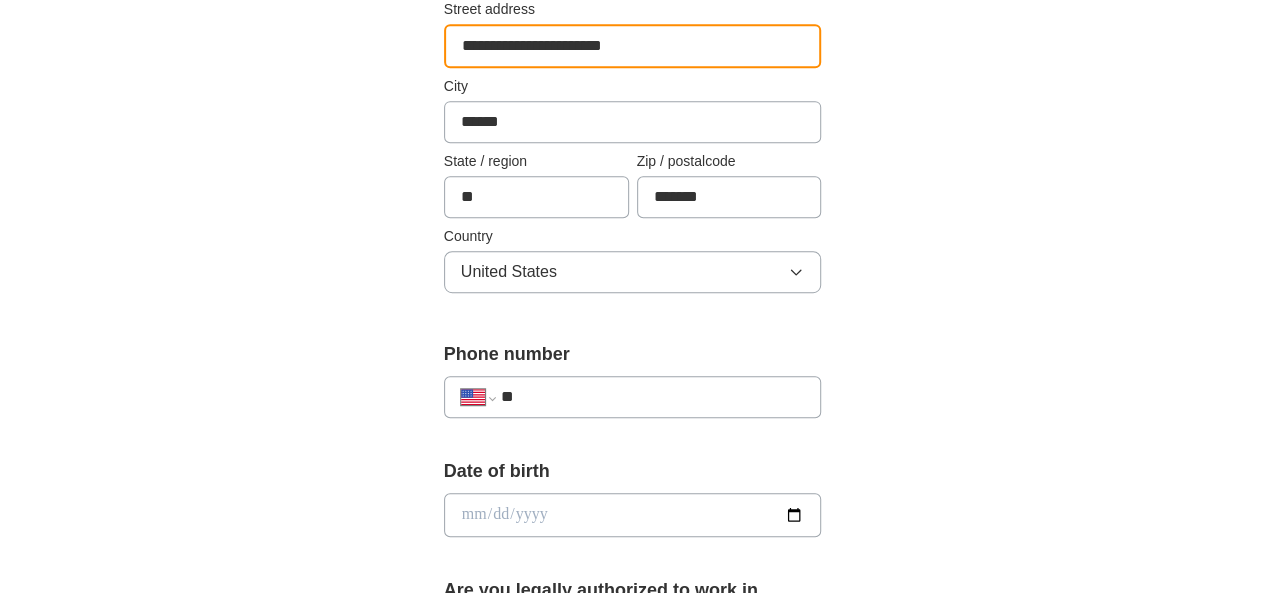 click on "**" at bounding box center (653, 397) 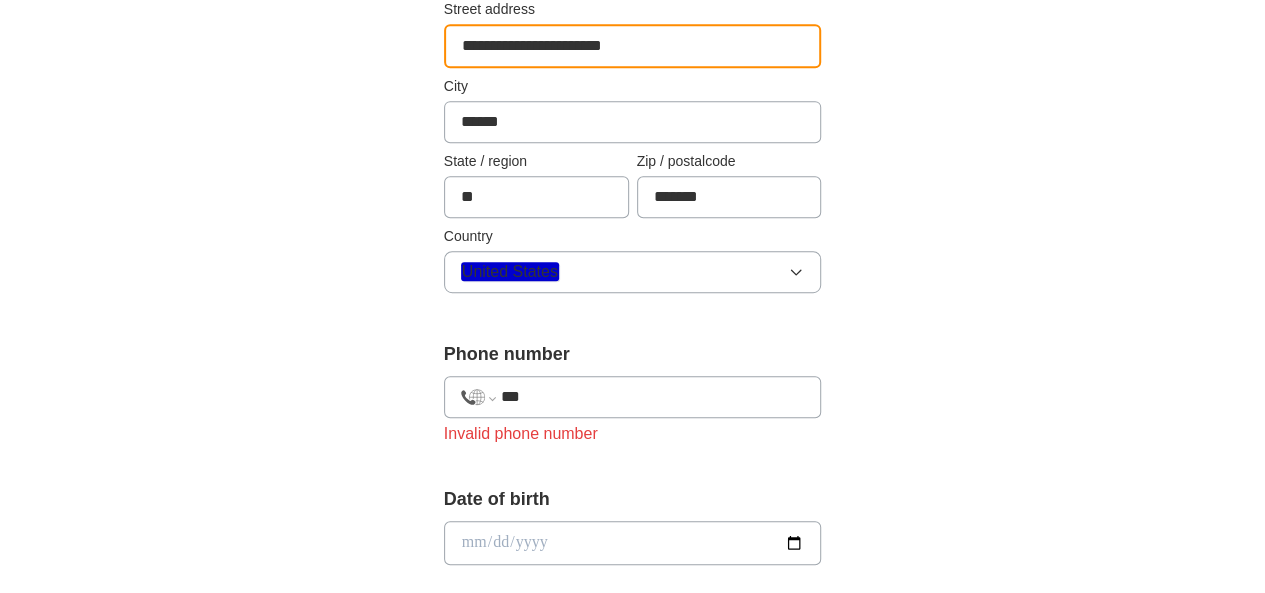 select on "**" 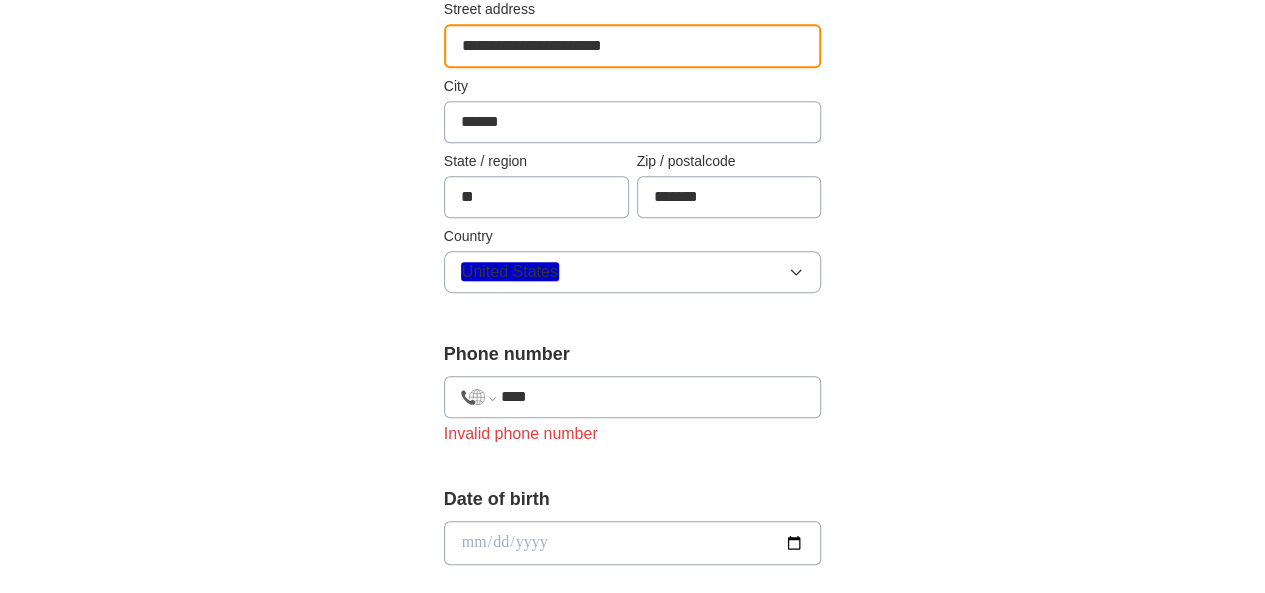 select on "**" 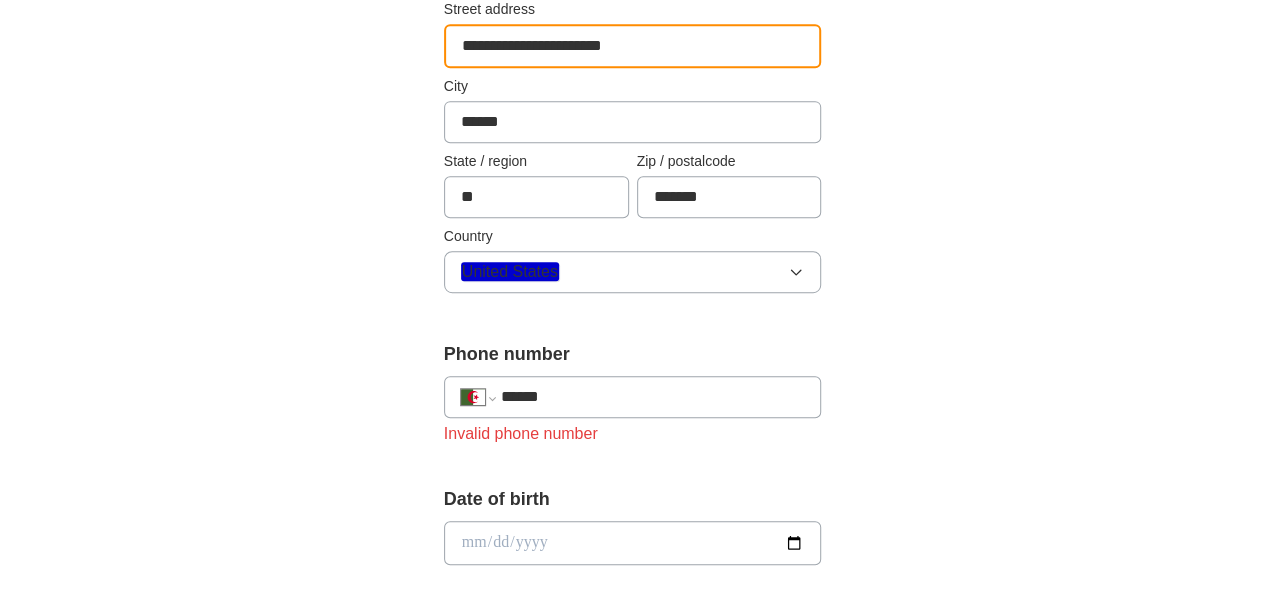 select on "**" 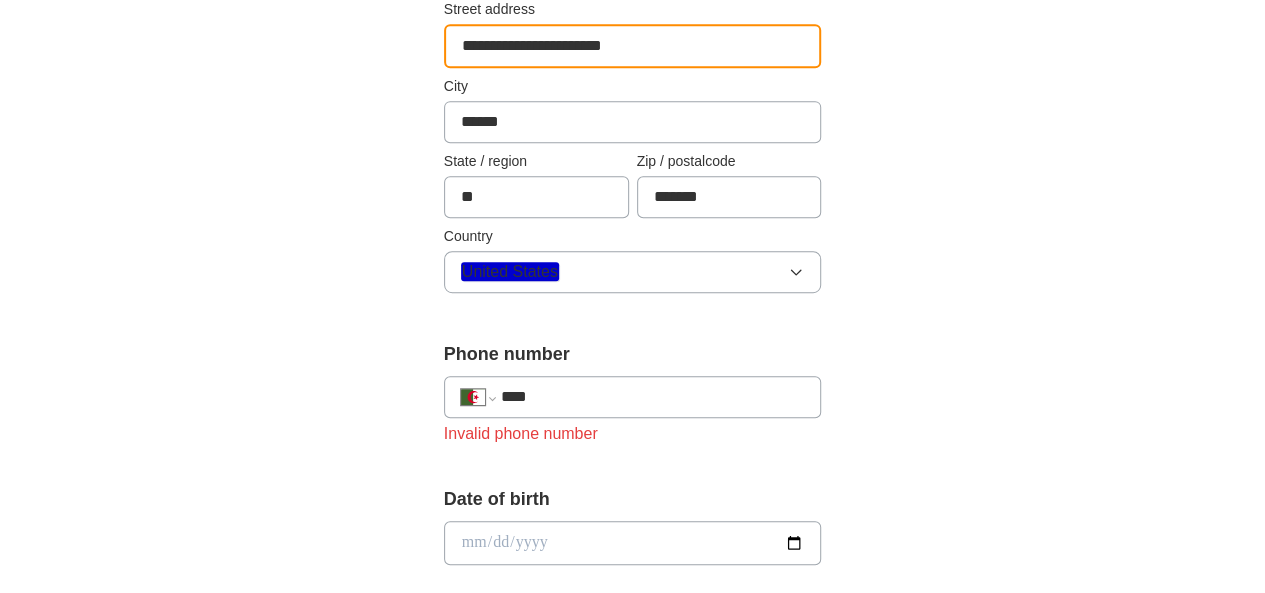type on "***" 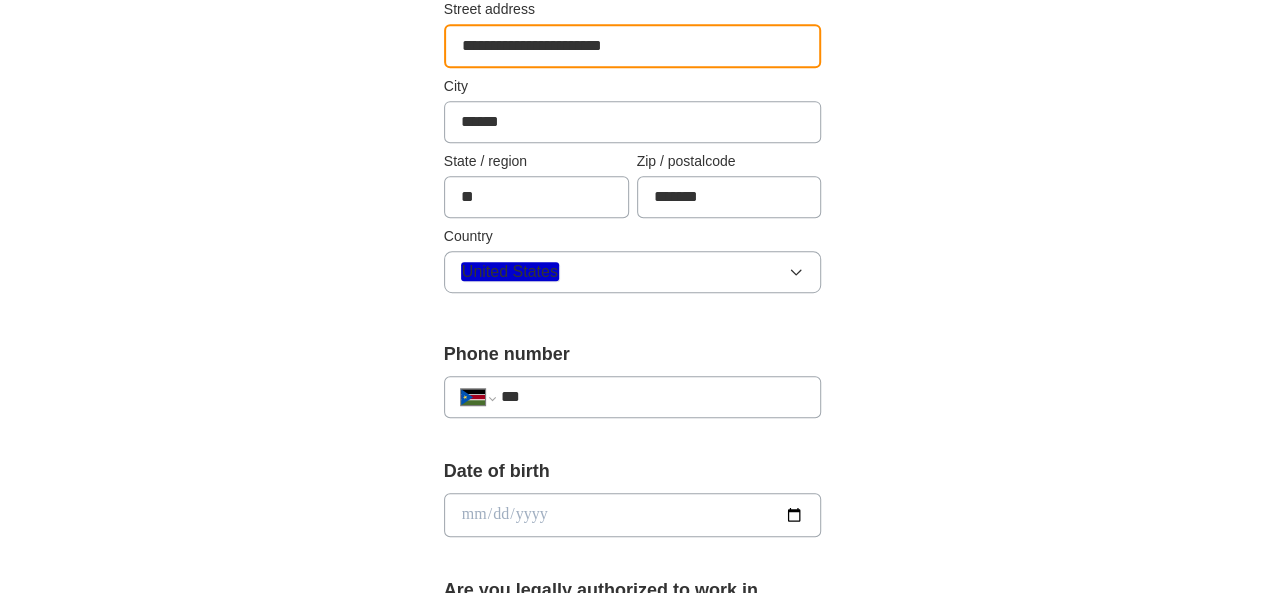 select on "**" 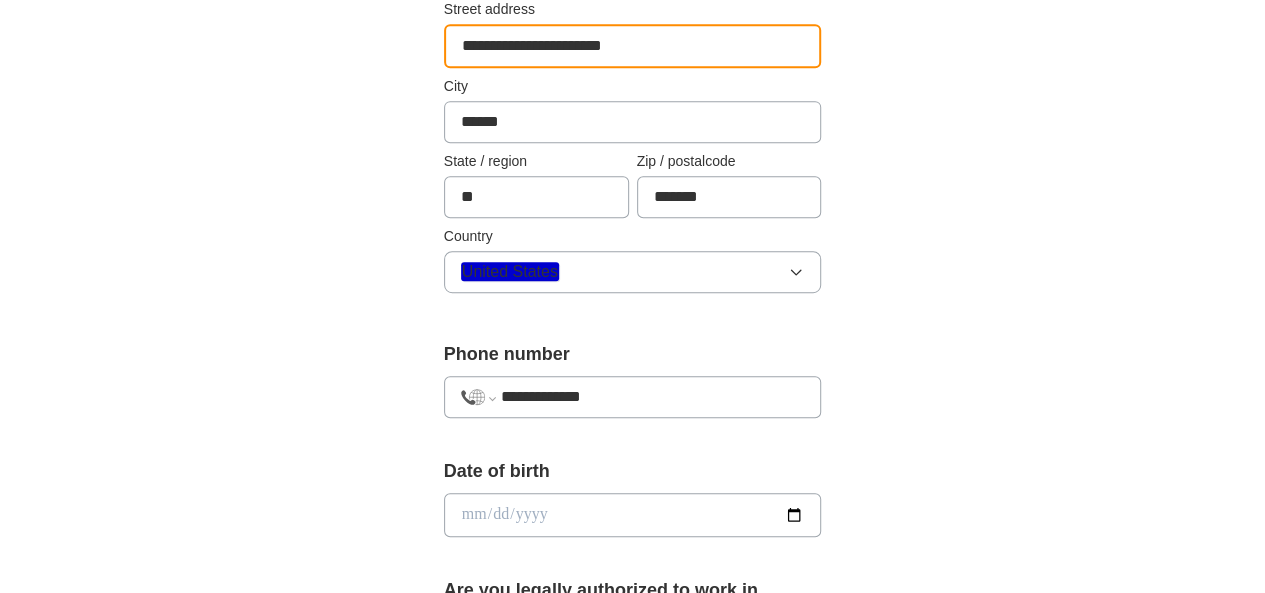 type on "**********" 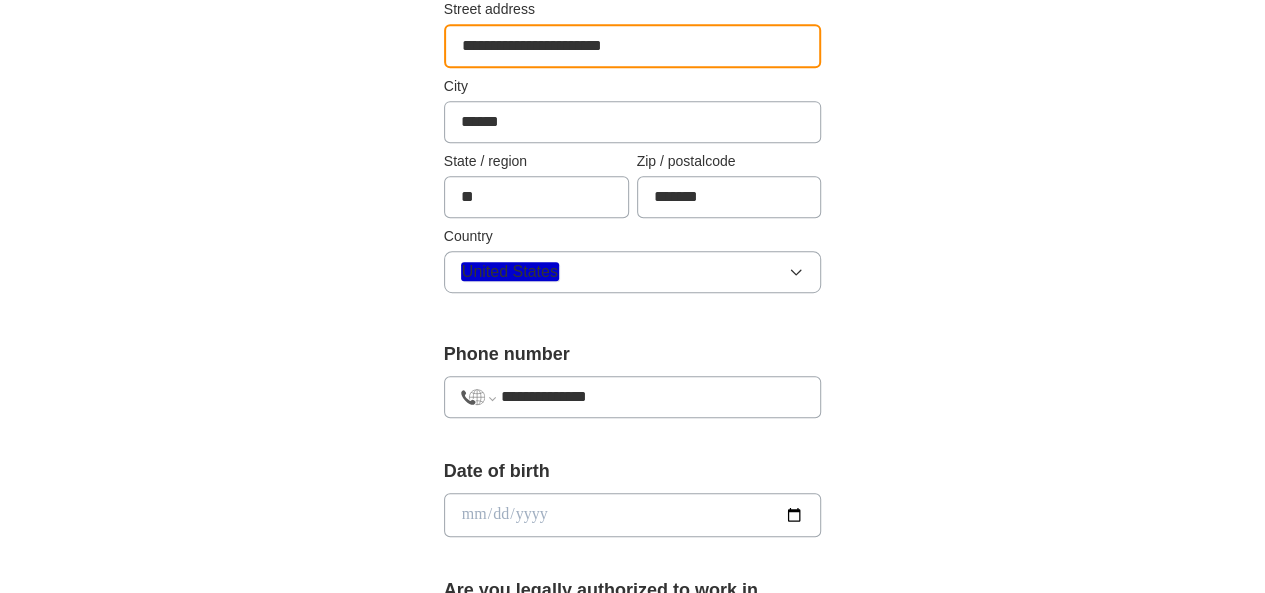select on "**" 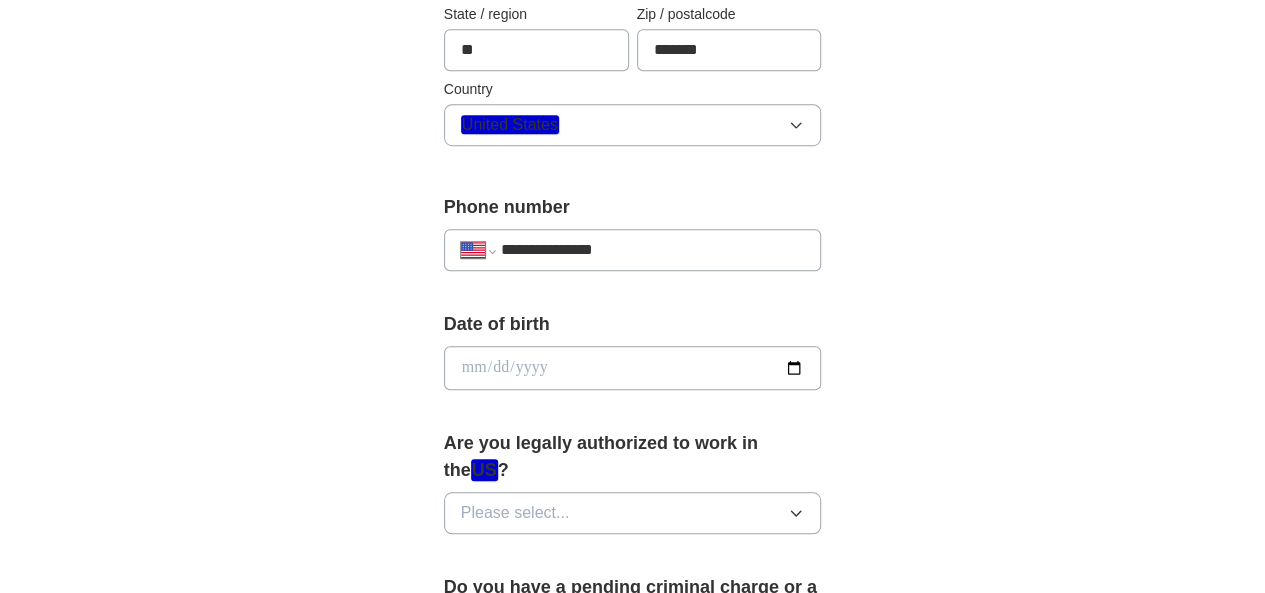 scroll, scrollTop: 643, scrollLeft: 0, axis: vertical 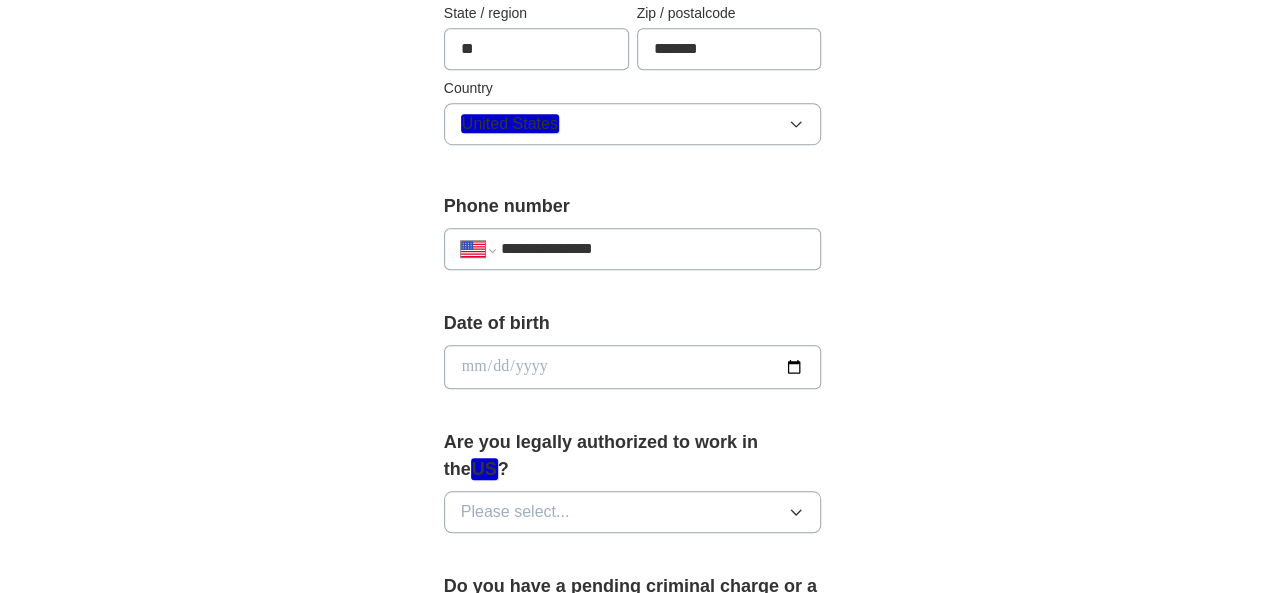 type on "**********" 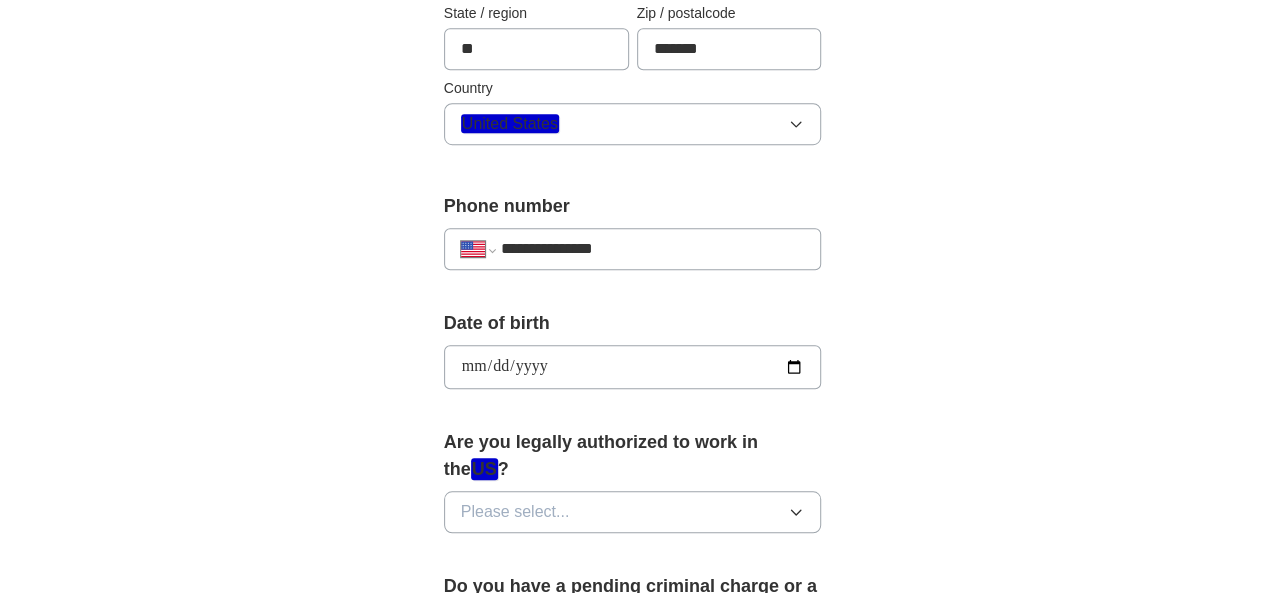 type on "**********" 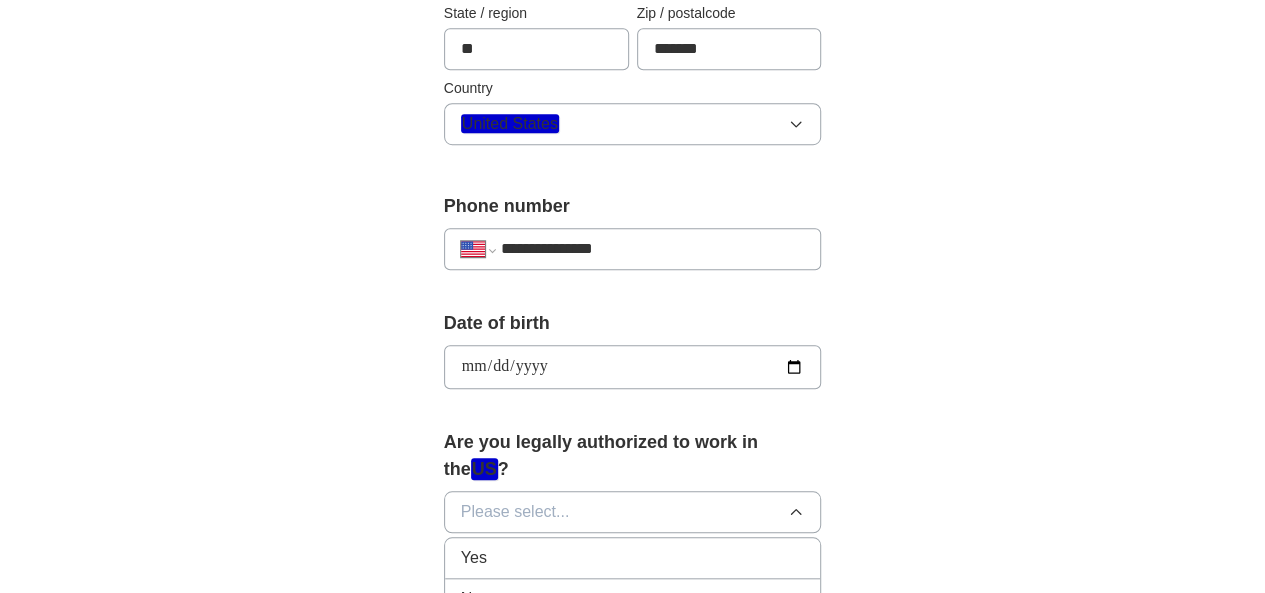 click on "Yes" at bounding box center [633, 558] 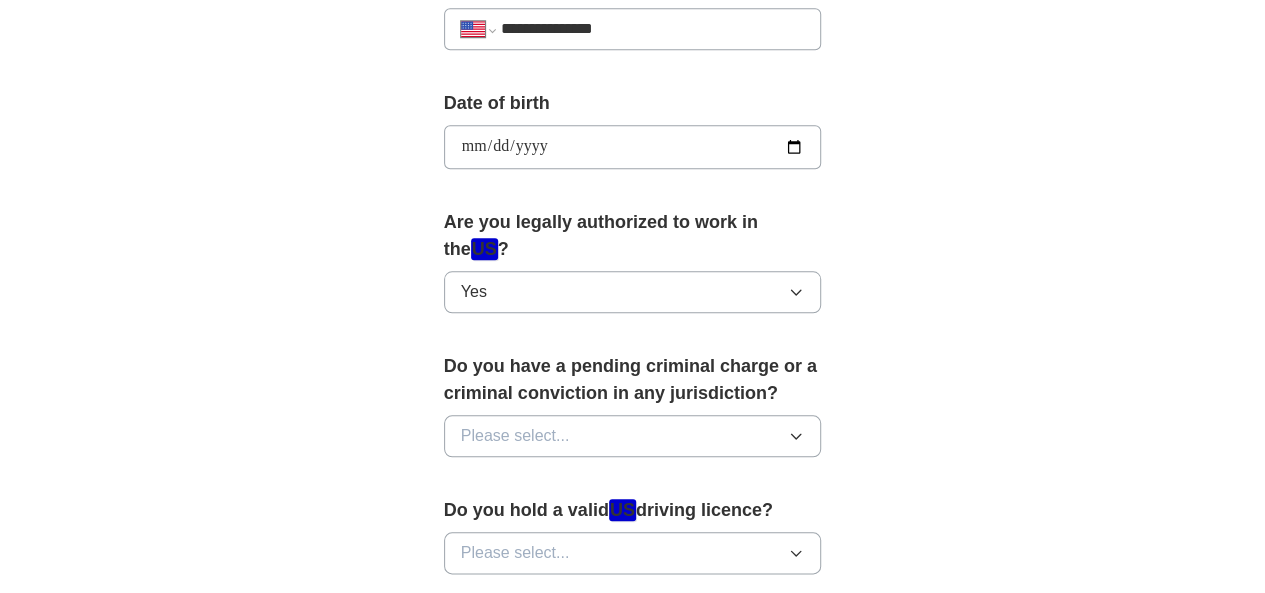 scroll, scrollTop: 868, scrollLeft: 0, axis: vertical 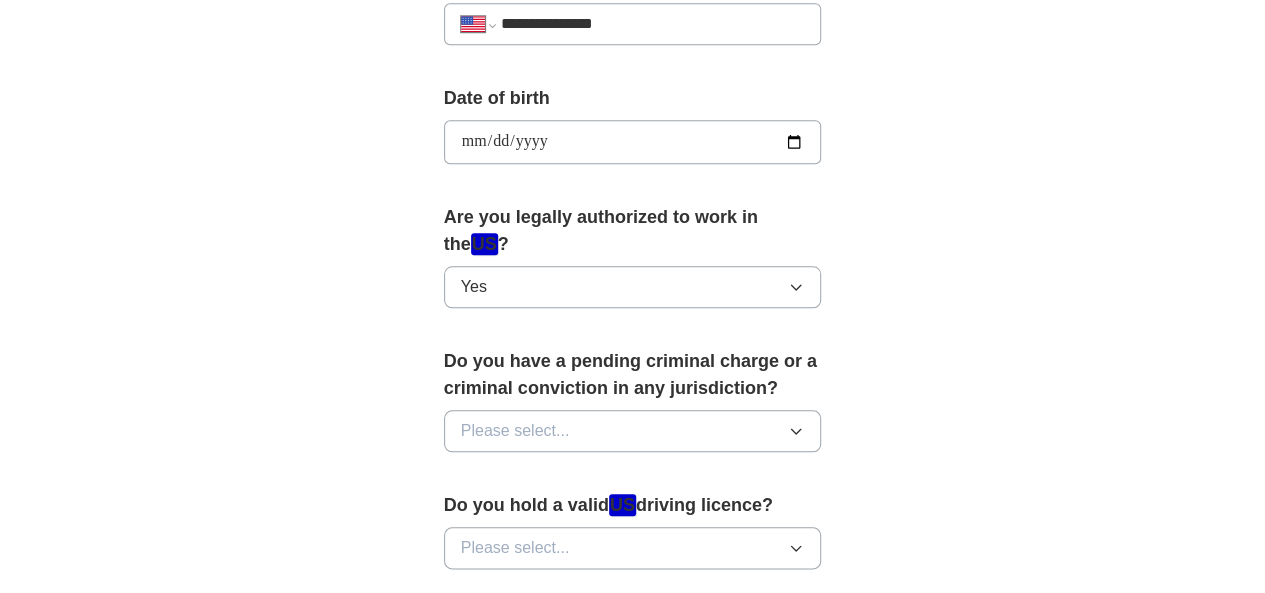 click on "Please select..." at bounding box center (633, 431) 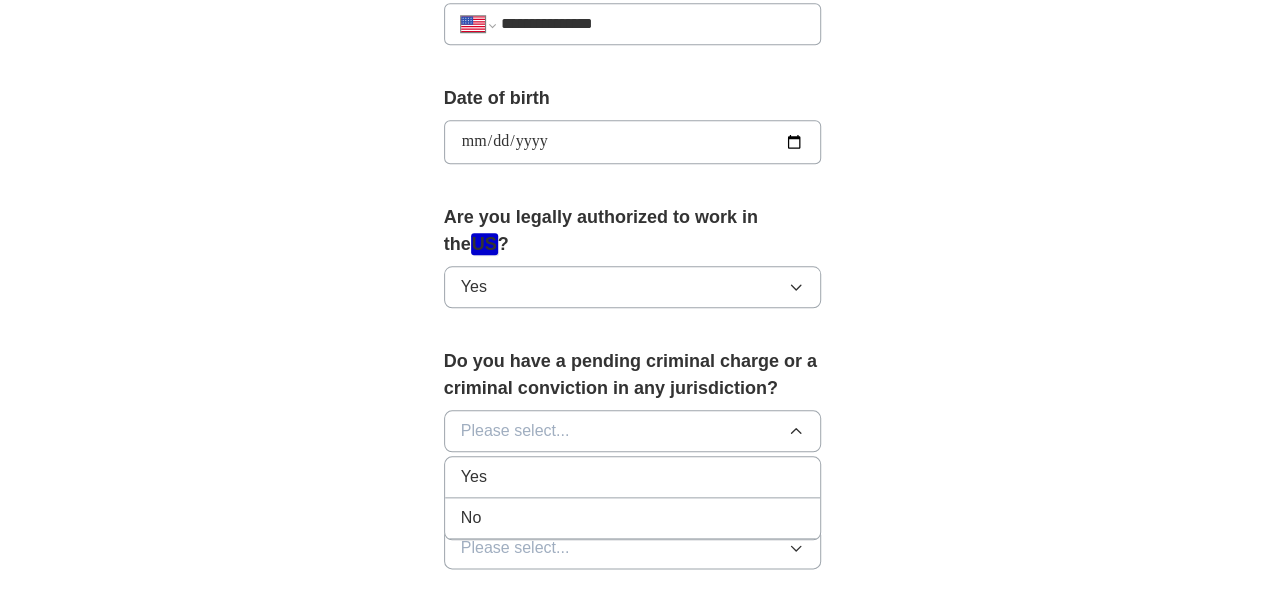 click on "No" at bounding box center [633, 518] 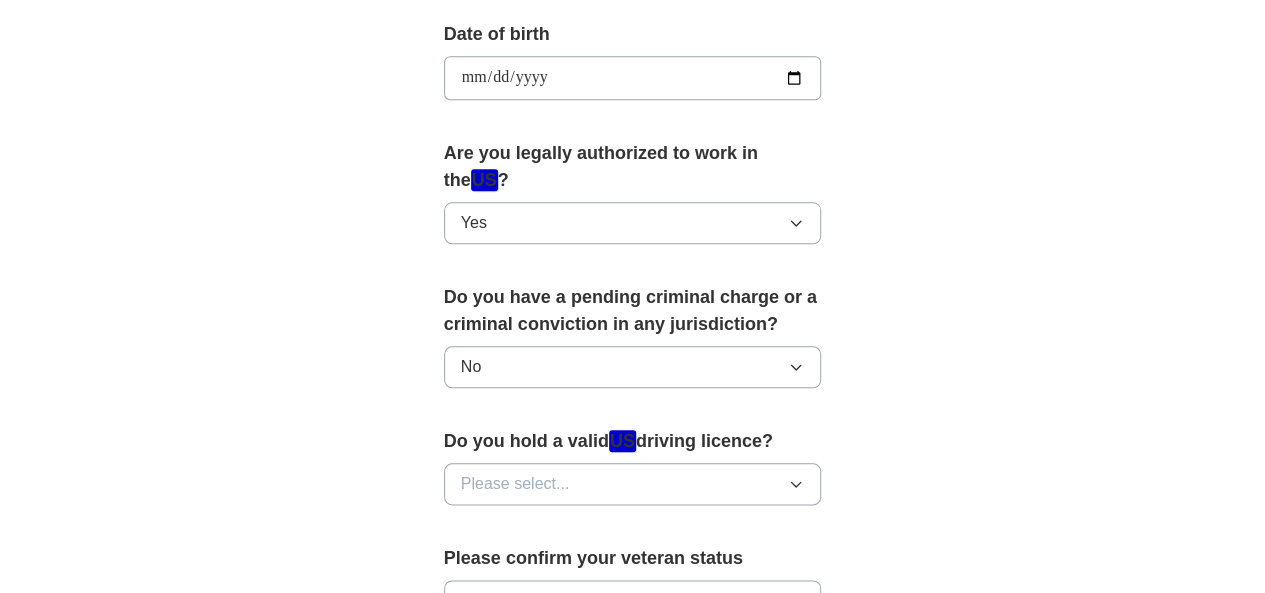 scroll, scrollTop: 933, scrollLeft: 0, axis: vertical 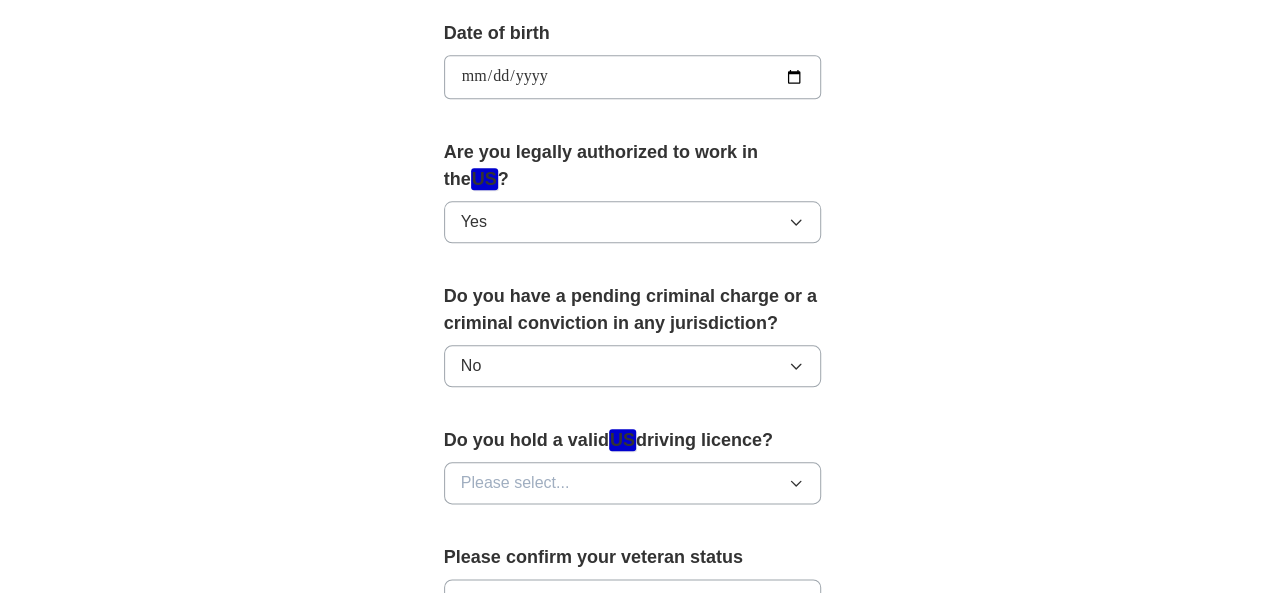 click on "Please select..." at bounding box center (633, 483) 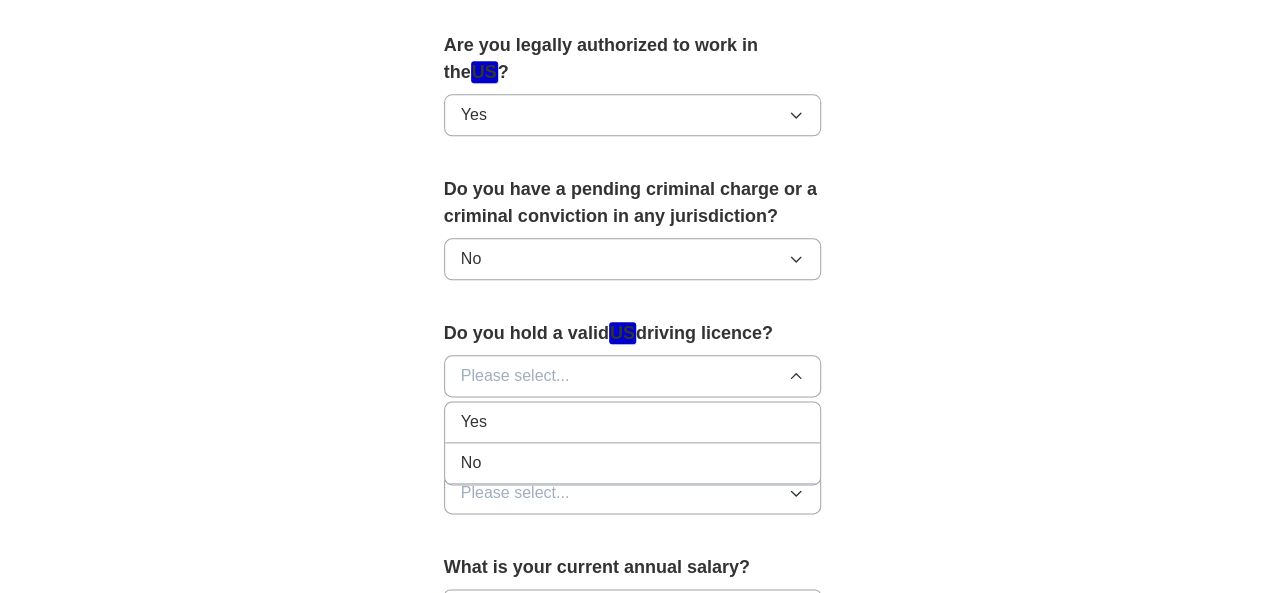 scroll, scrollTop: 1051, scrollLeft: 0, axis: vertical 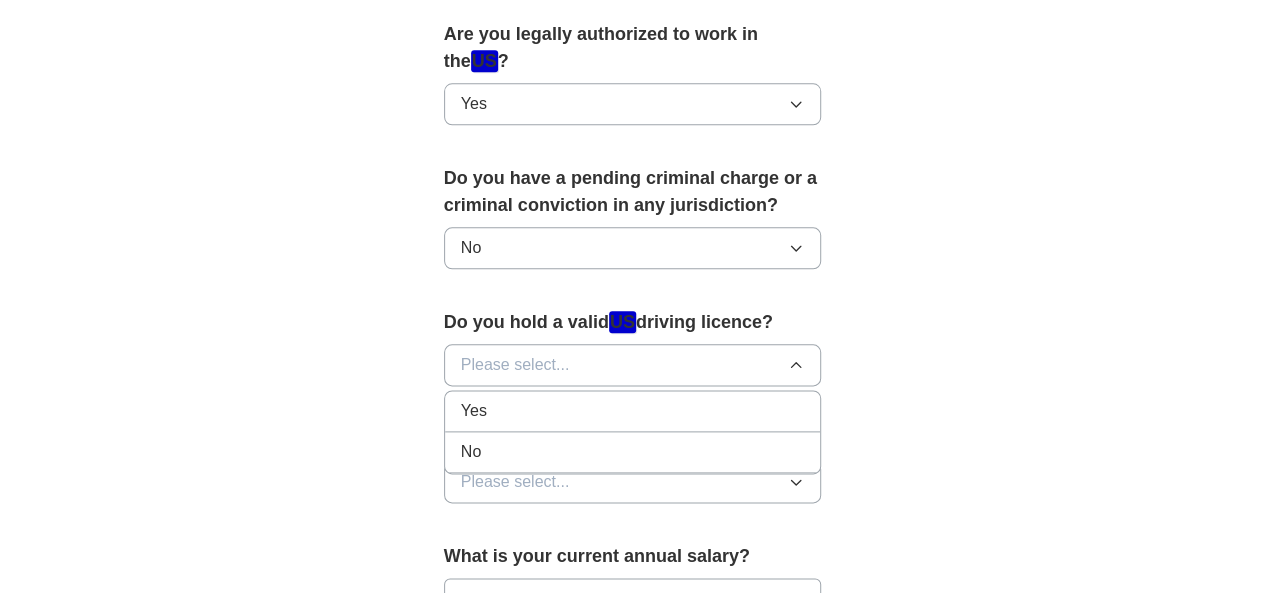 click on "**********" at bounding box center [633, -11] 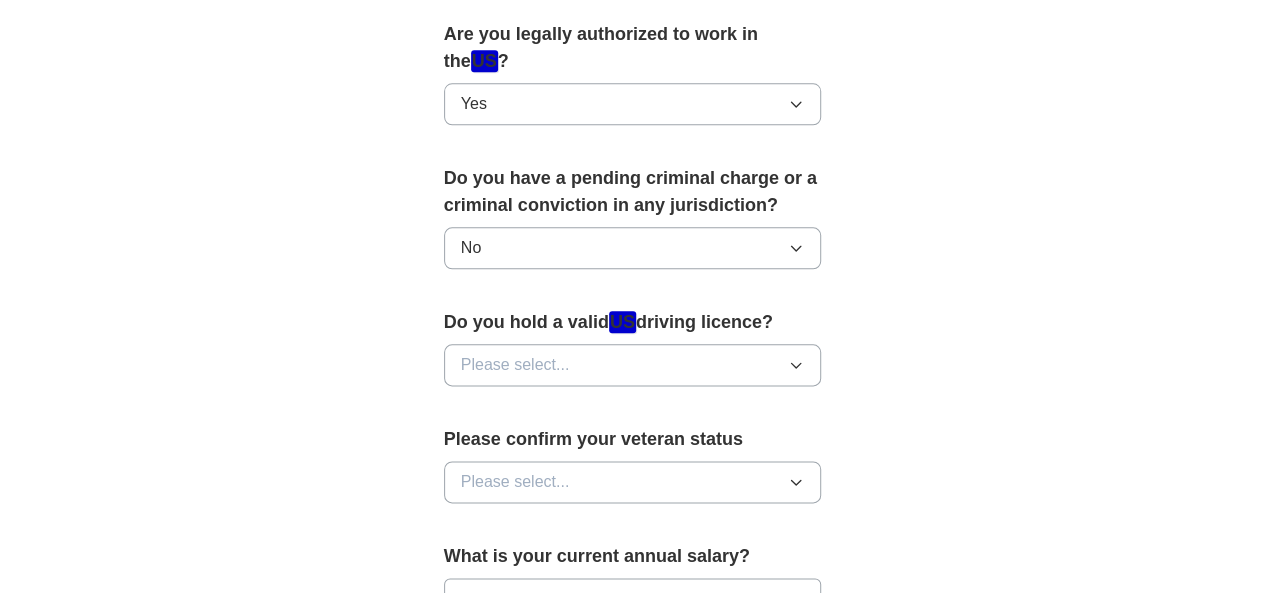 click on "Please select..." at bounding box center [633, 482] 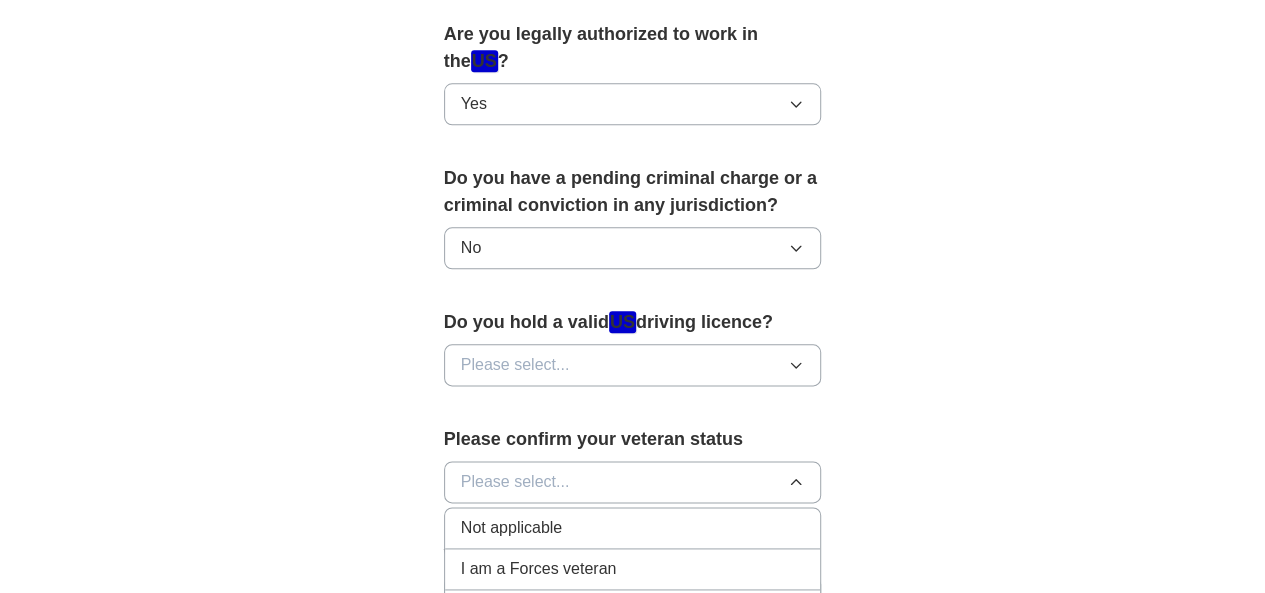 click on "Not applicable" at bounding box center [633, 528] 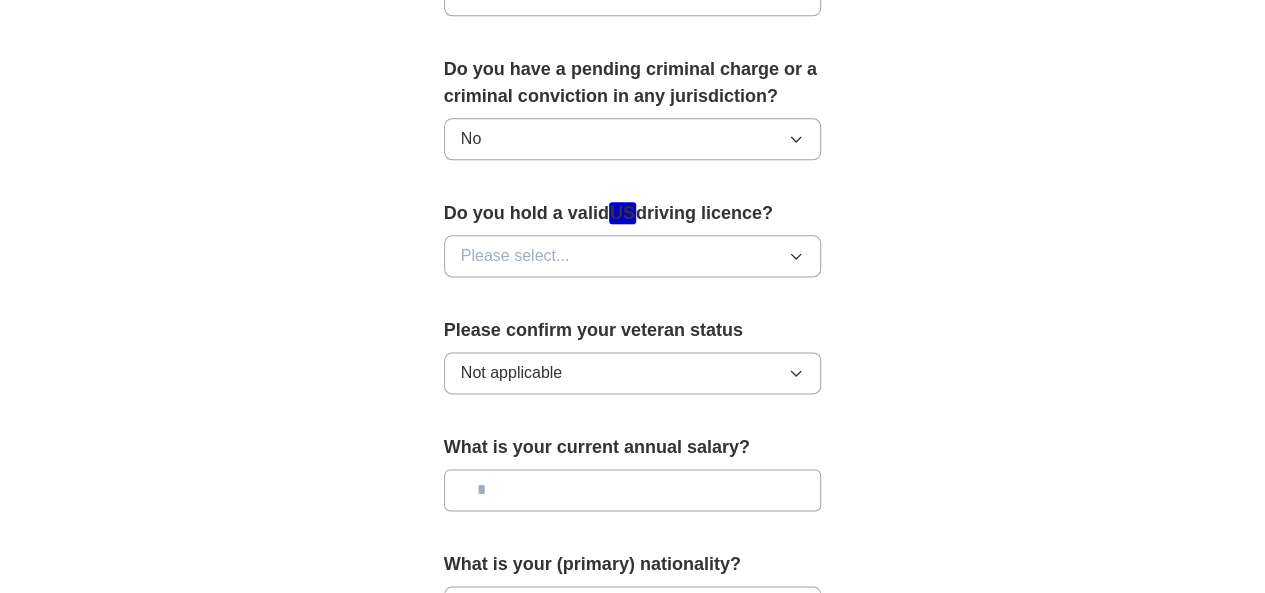scroll, scrollTop: 1161, scrollLeft: 0, axis: vertical 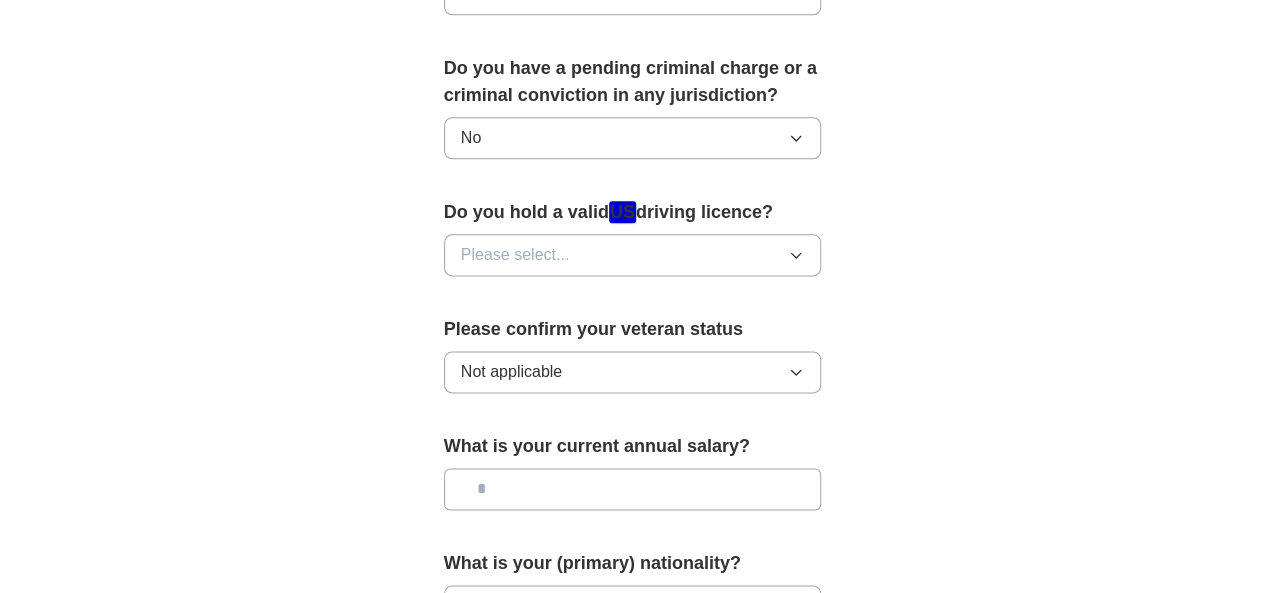 click on "Please confirm your veteran status Not applicable" at bounding box center (633, 362) 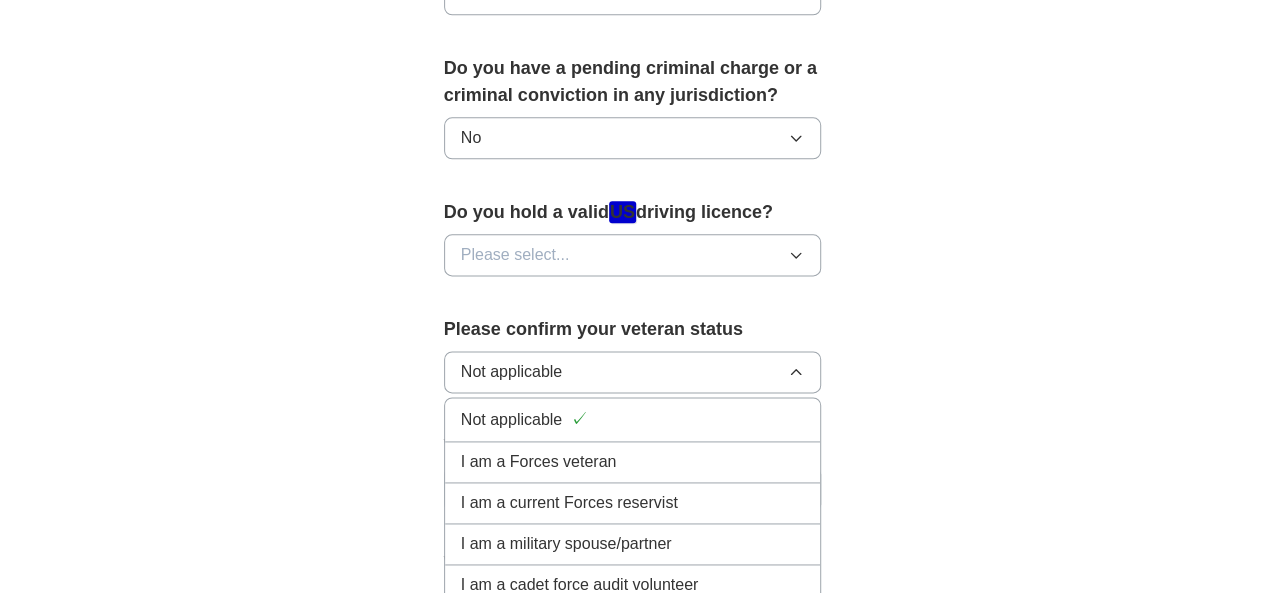 click on "✓" at bounding box center [579, 419] 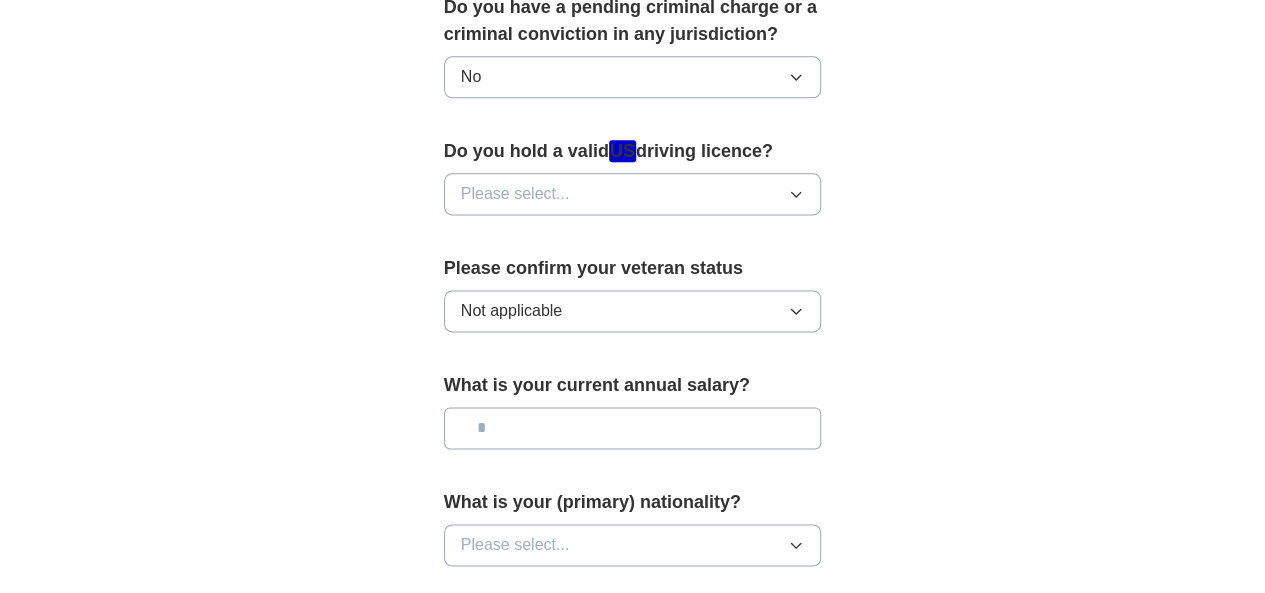 scroll, scrollTop: 1229, scrollLeft: 0, axis: vertical 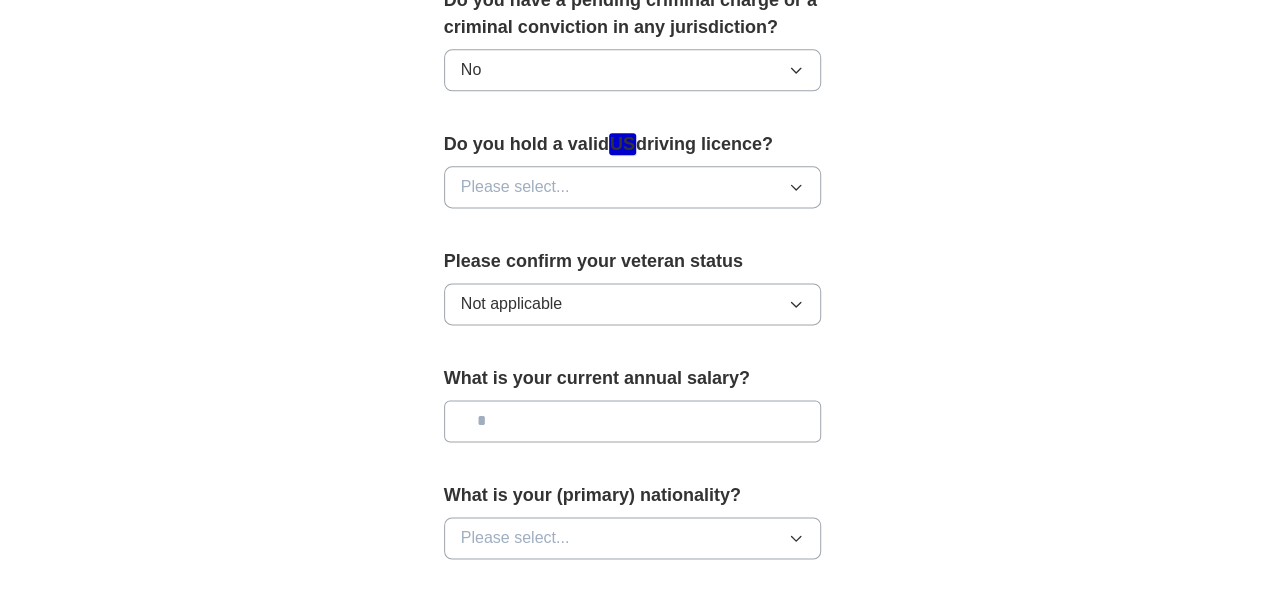 click at bounding box center (633, 421) 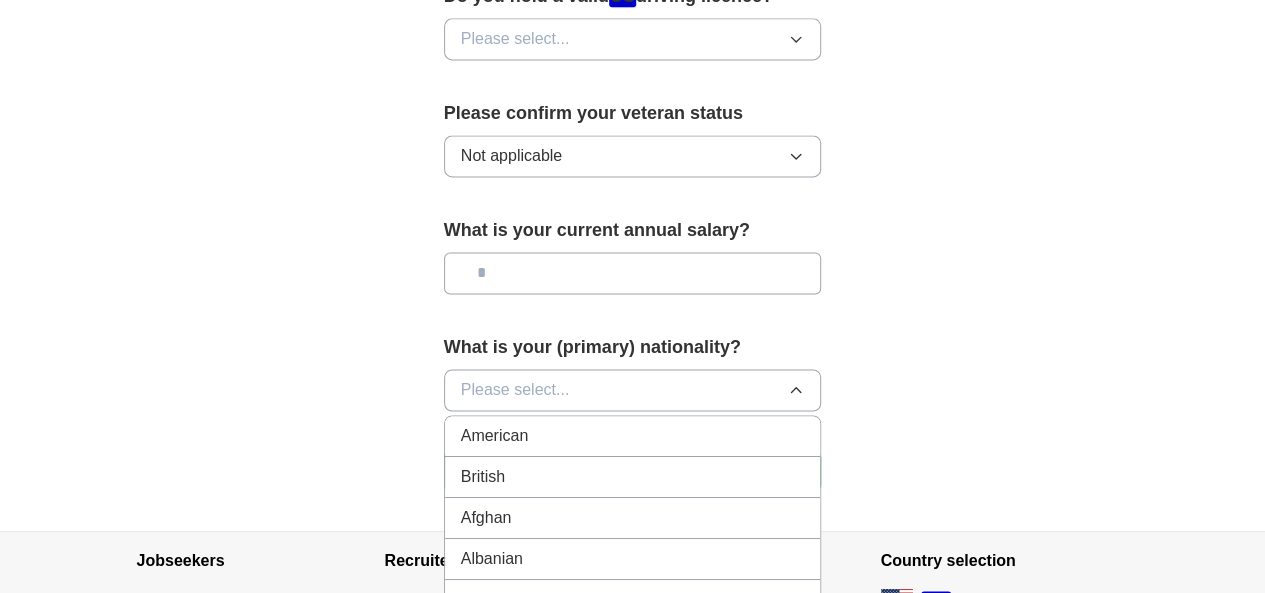 scroll, scrollTop: 1381, scrollLeft: 0, axis: vertical 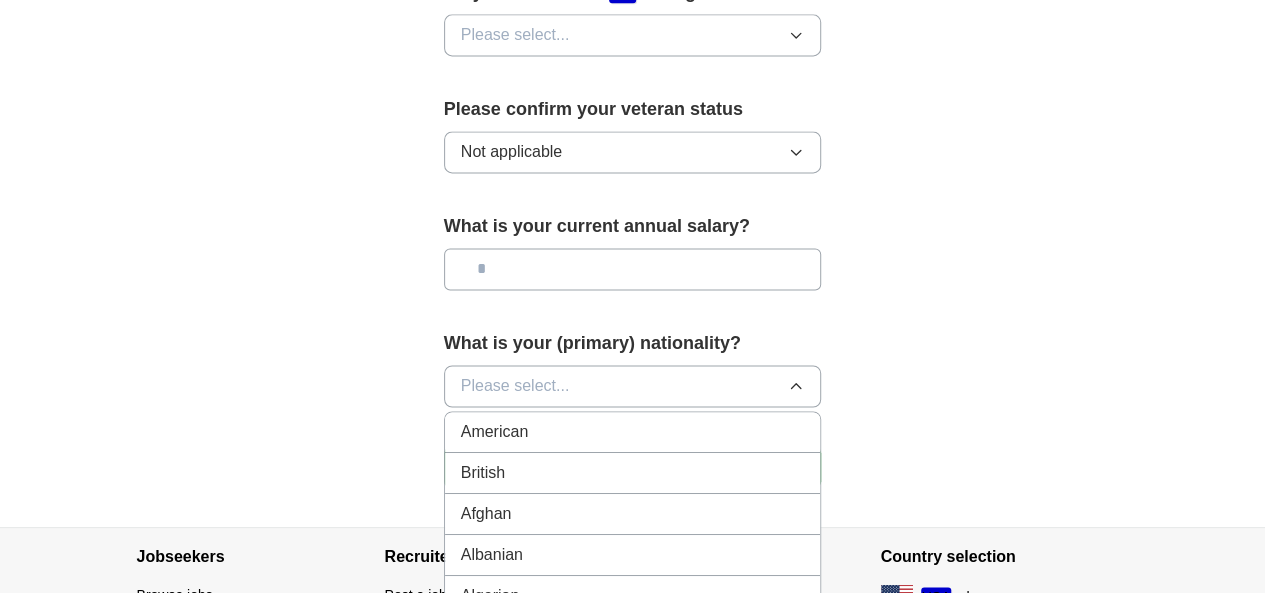 click on "American" at bounding box center [633, 432] 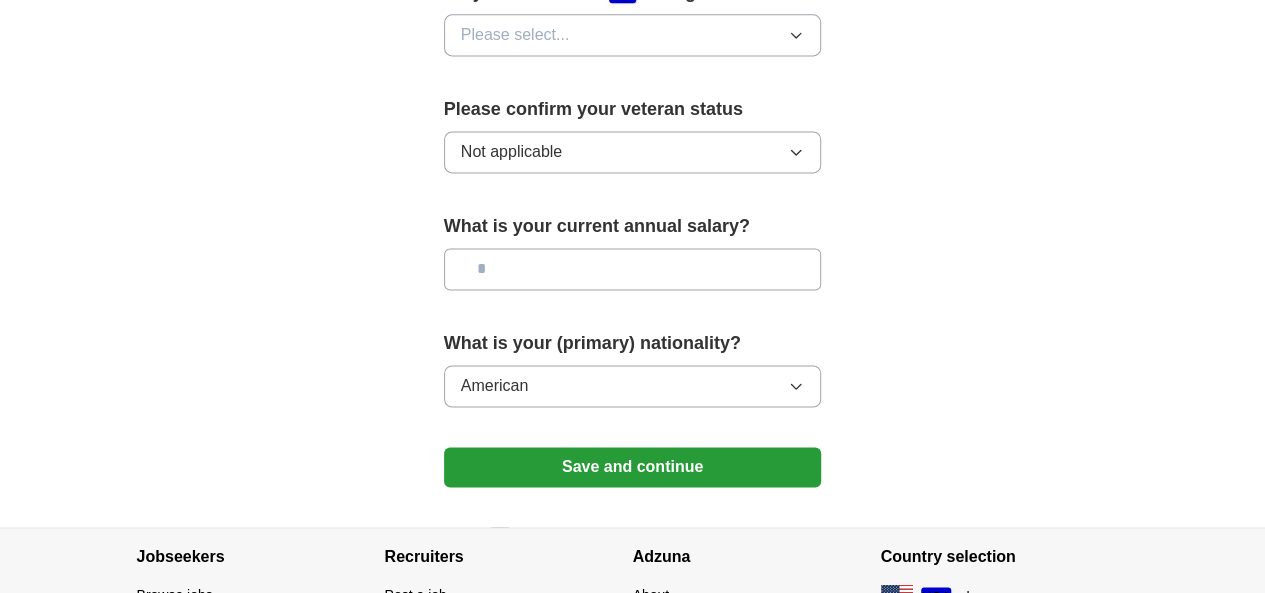 click on "American" at bounding box center (633, 386) 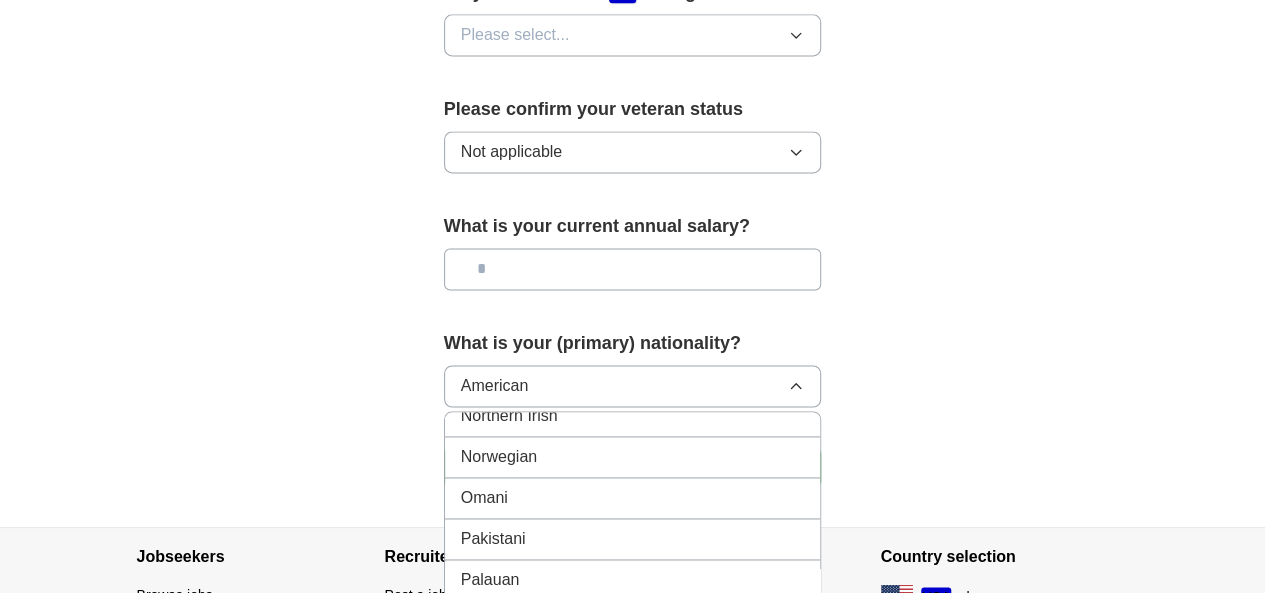 scroll, scrollTop: 5430, scrollLeft: 0, axis: vertical 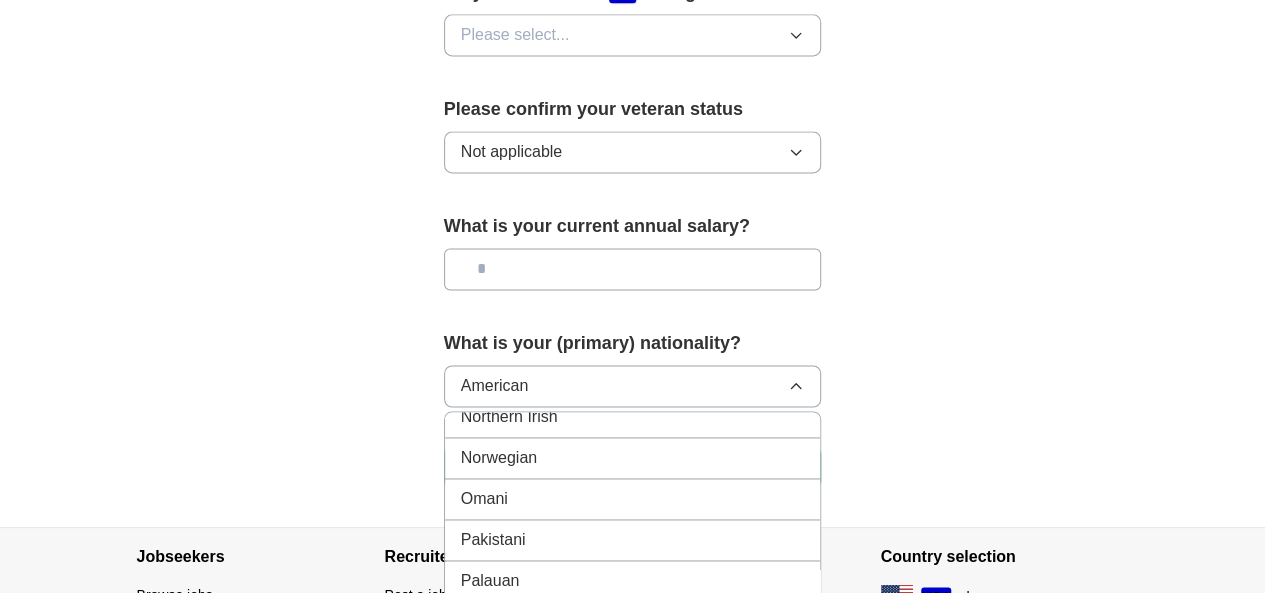 click on "Pakistani" at bounding box center [633, 540] 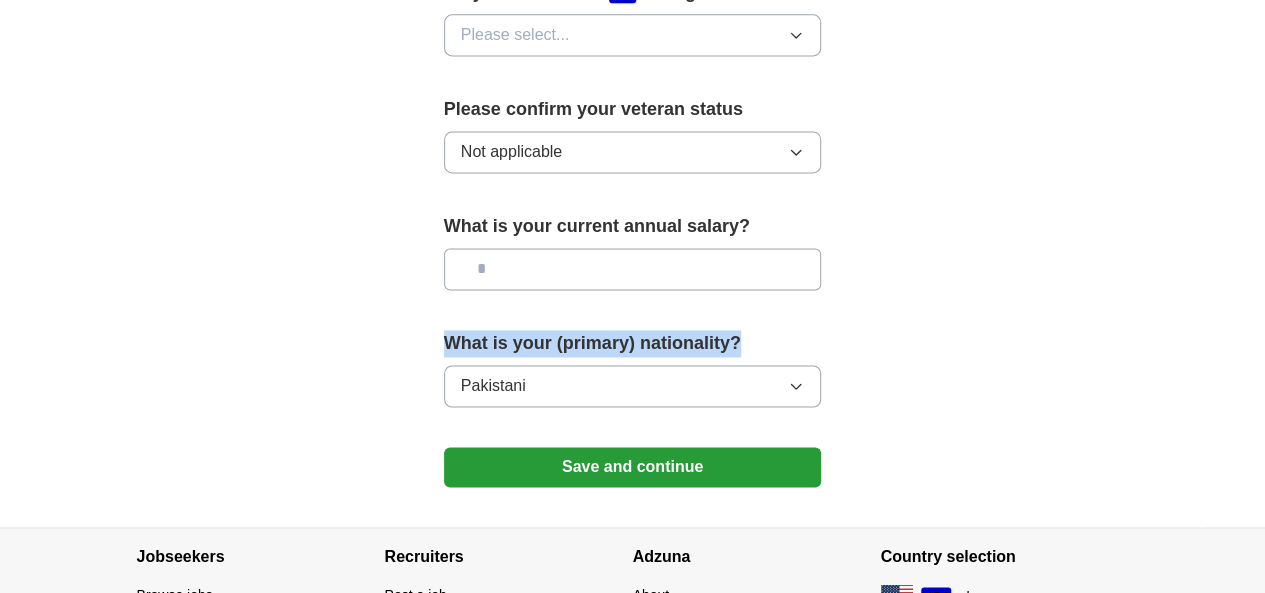 drag, startPoint x: 697, startPoint y: 301, endPoint x: 389, endPoint y: 307, distance: 308.05844 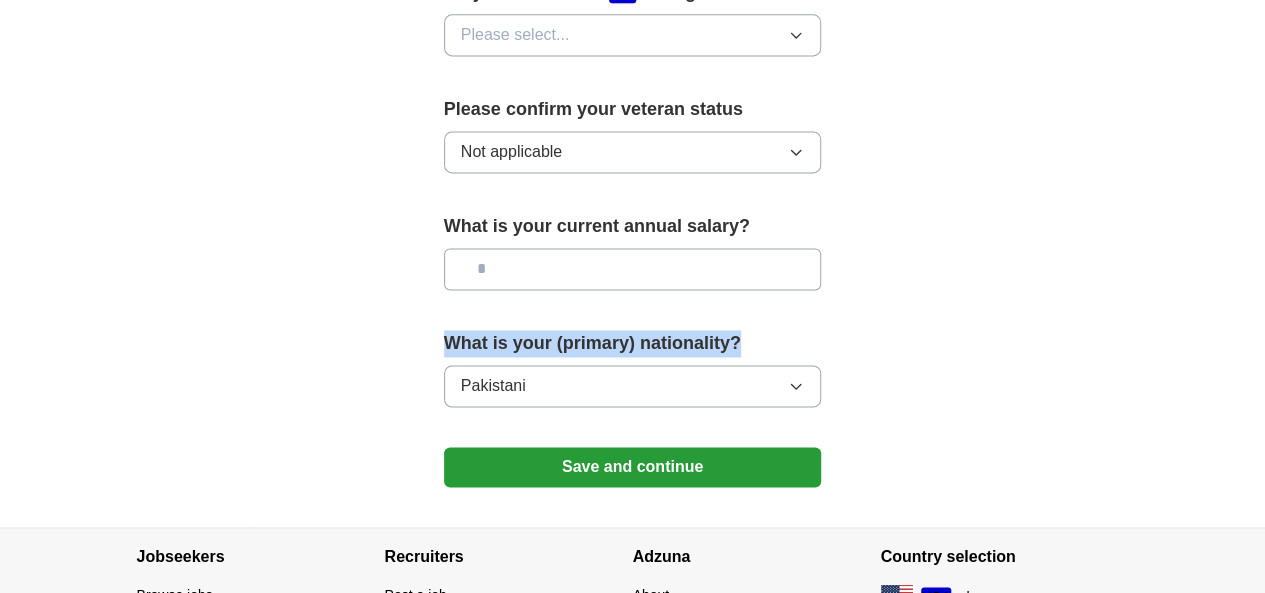 copy on "What is your (primary) nationality?" 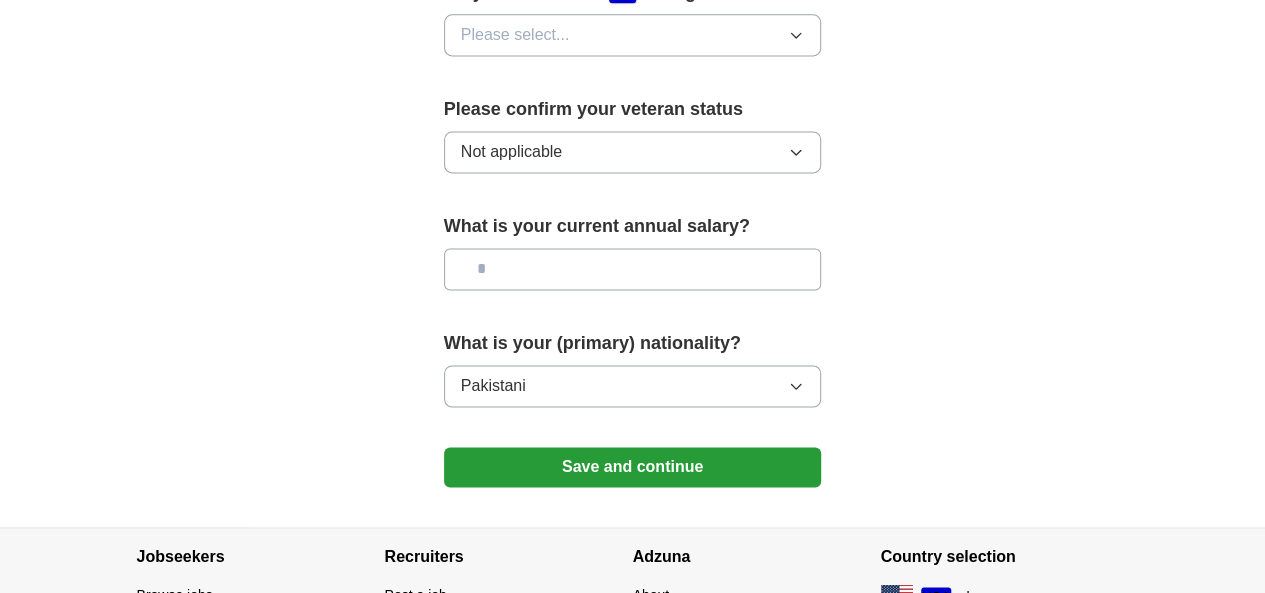 click at bounding box center [633, 269] 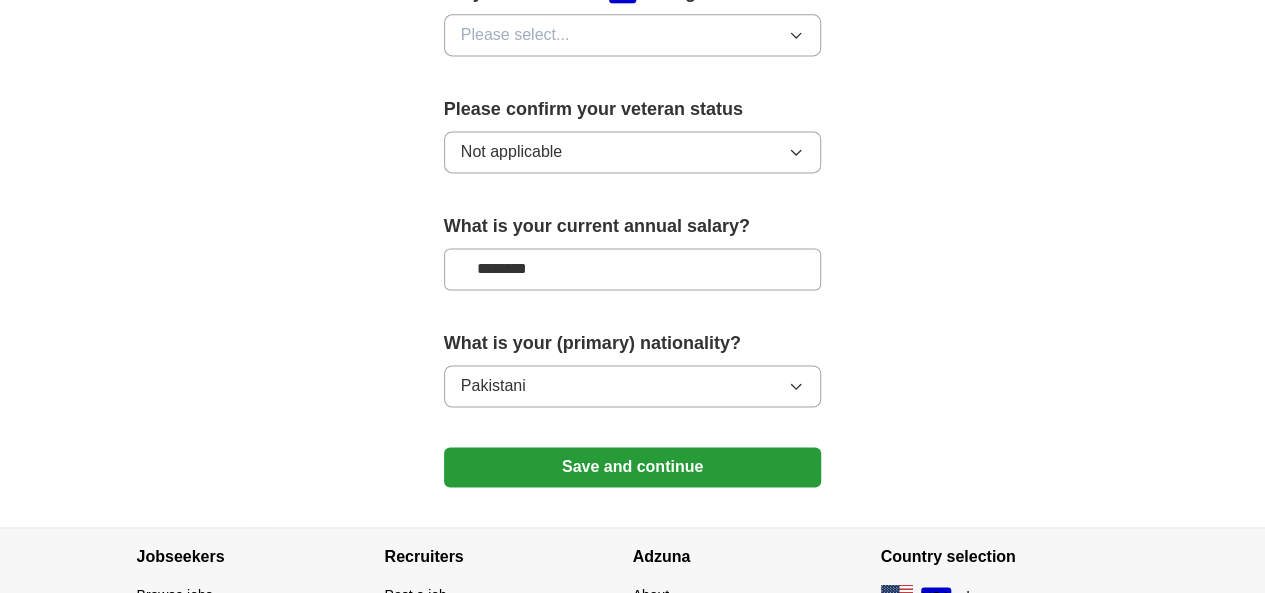 type on "********" 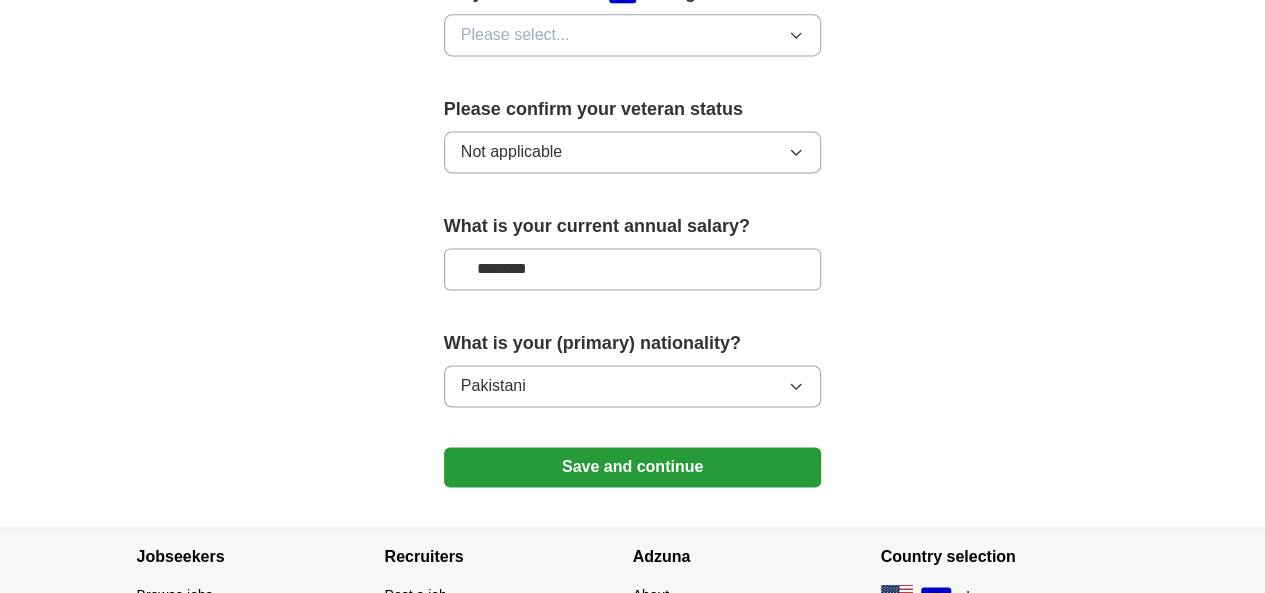 click on "Pakistani" at bounding box center (633, 386) 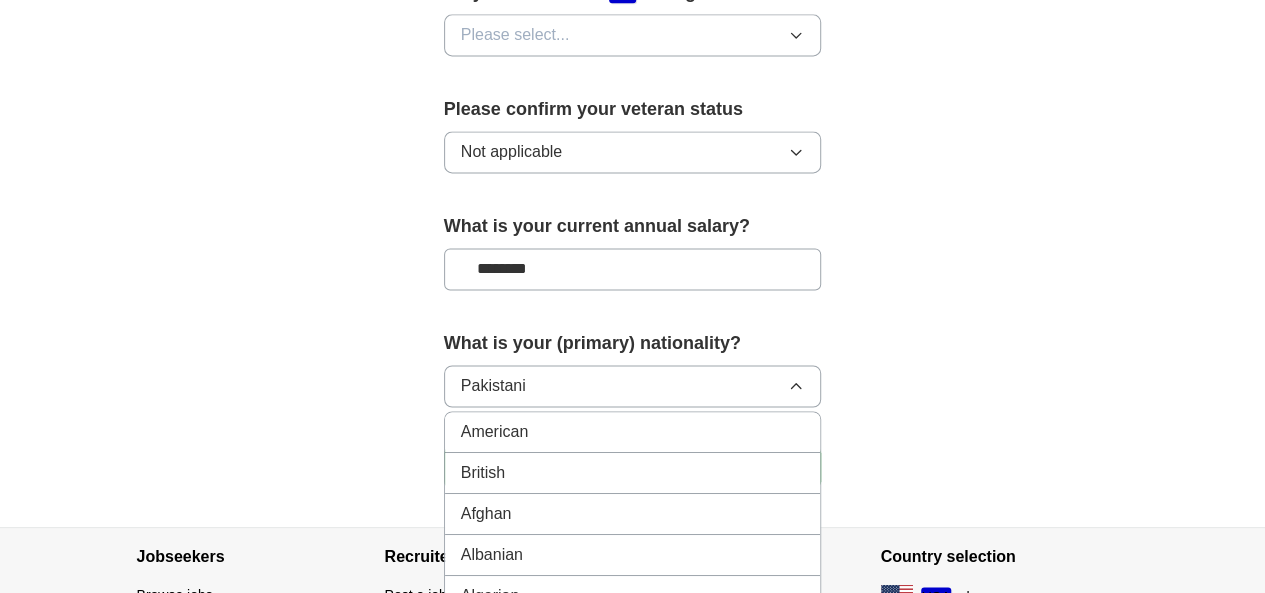 click on "American" at bounding box center [633, 432] 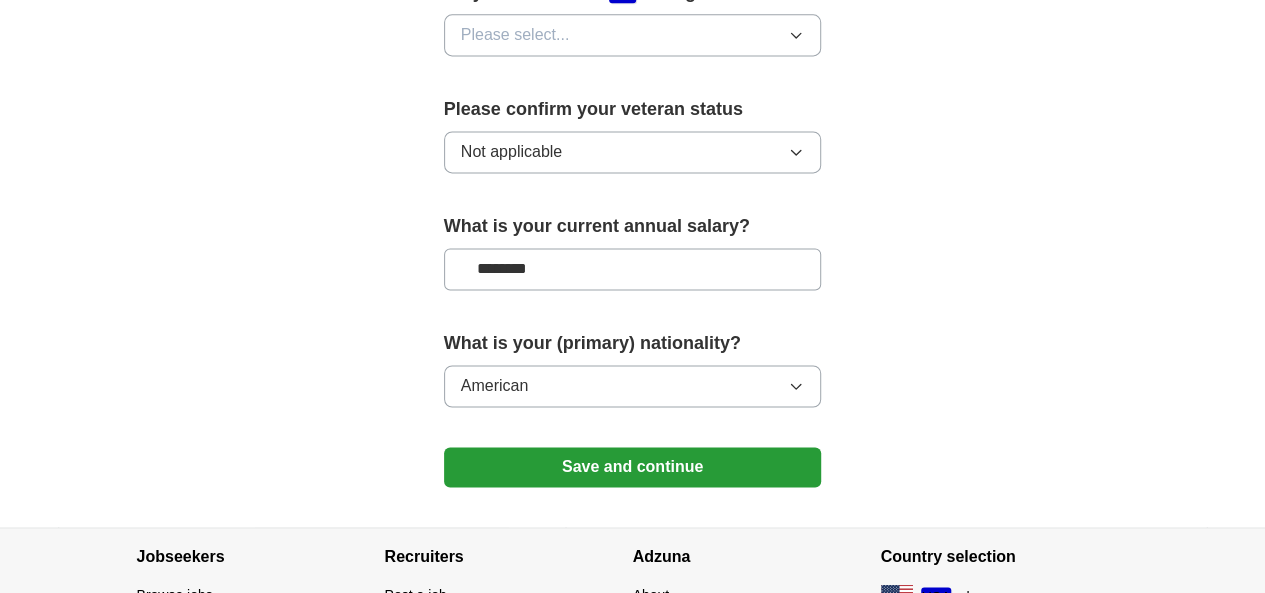 click on "Save and continue" at bounding box center (633, 467) 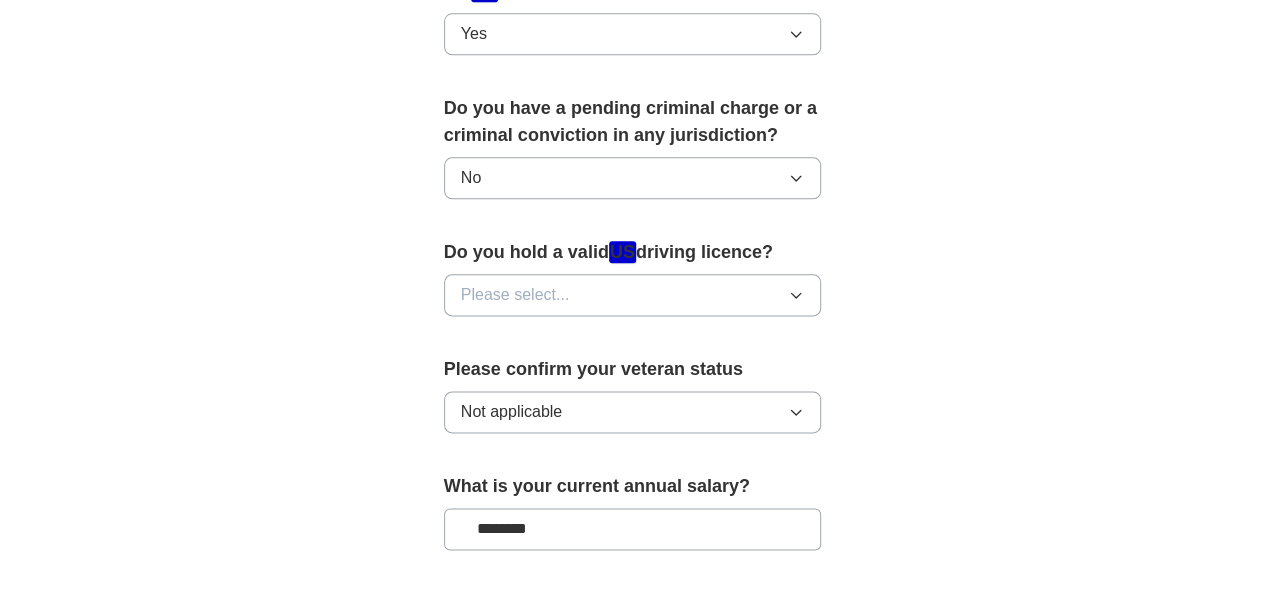 scroll, scrollTop: 1116, scrollLeft: 0, axis: vertical 